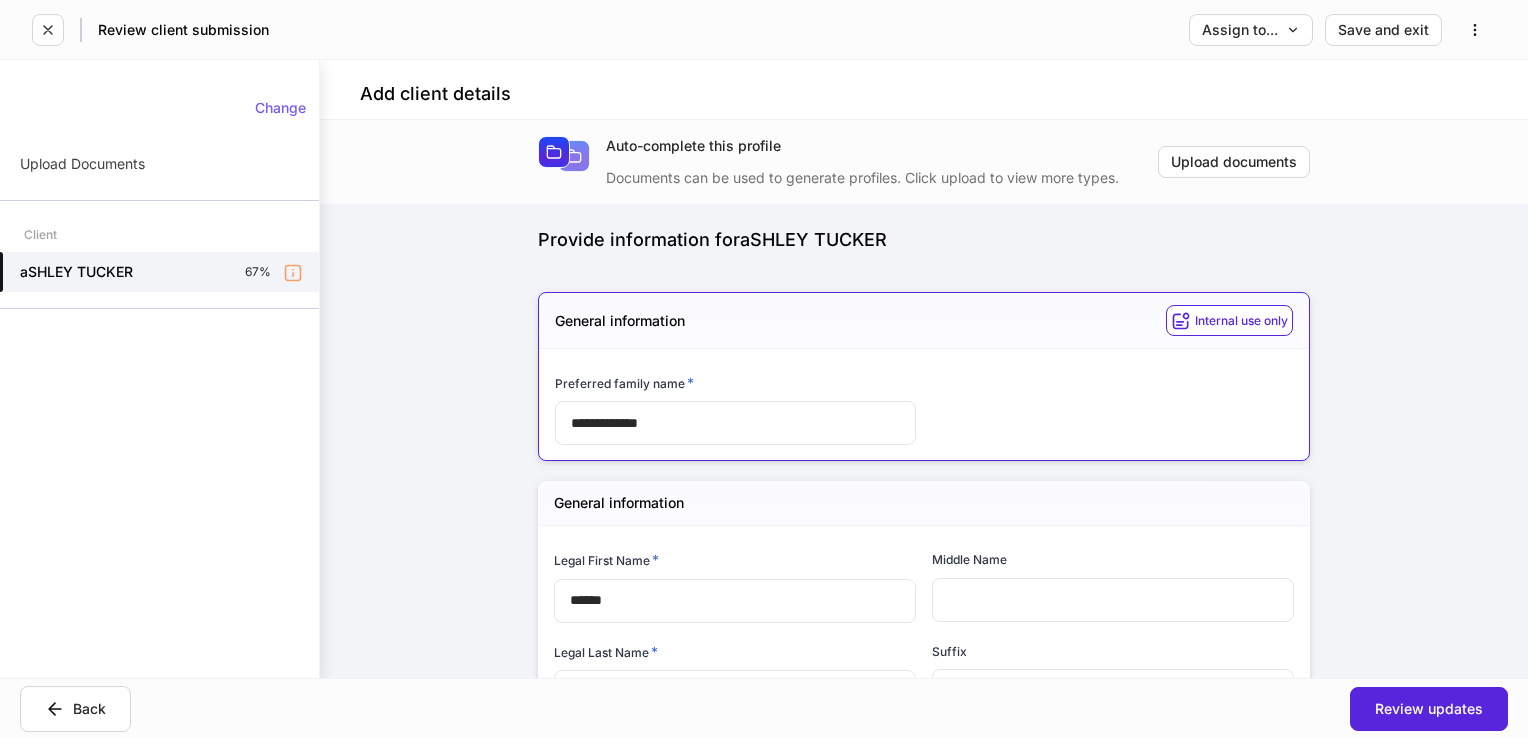 scroll, scrollTop: 0, scrollLeft: 0, axis: both 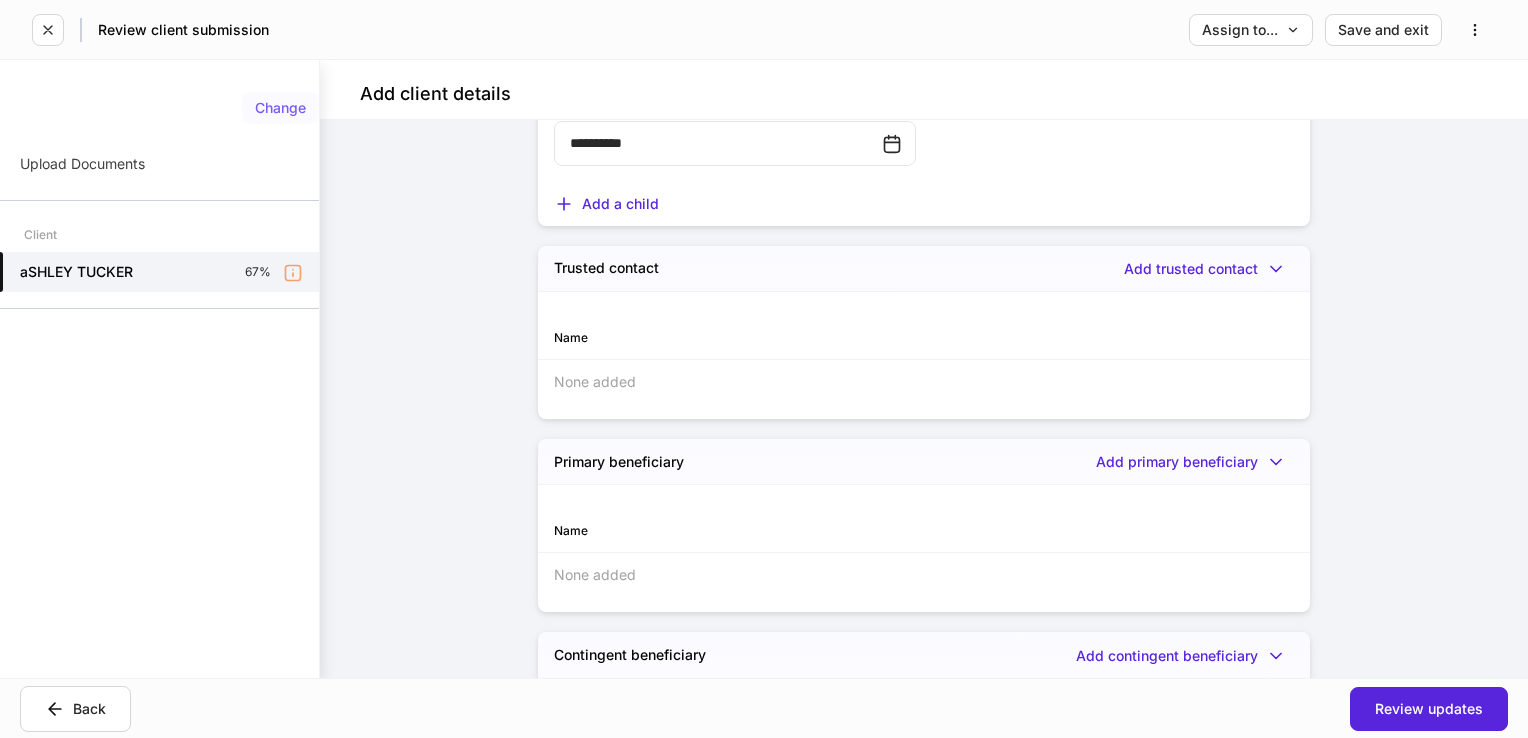 click on "Change" at bounding box center (280, 108) 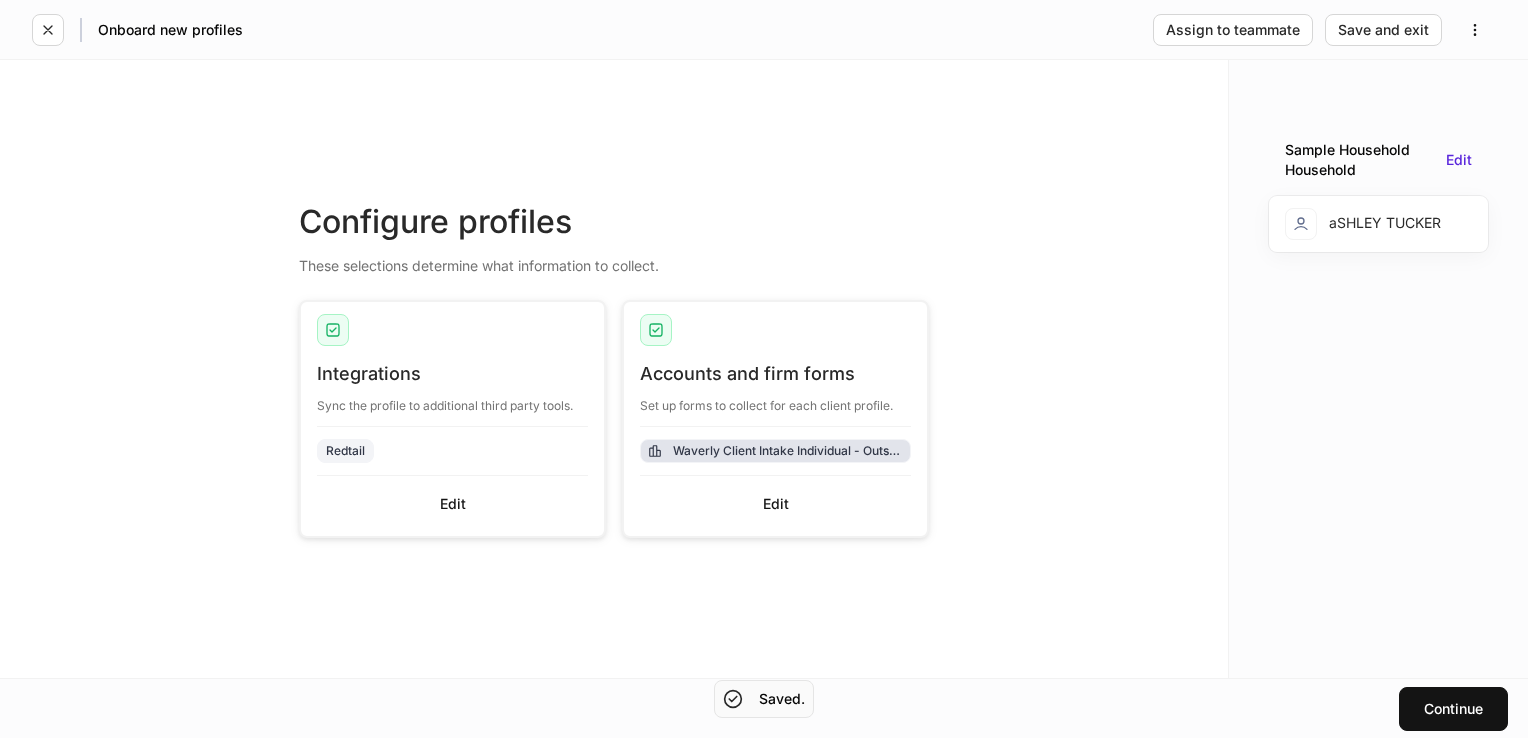 click on "Waverly Client Intake Individual - Outside Custodian" at bounding box center (787, 450) 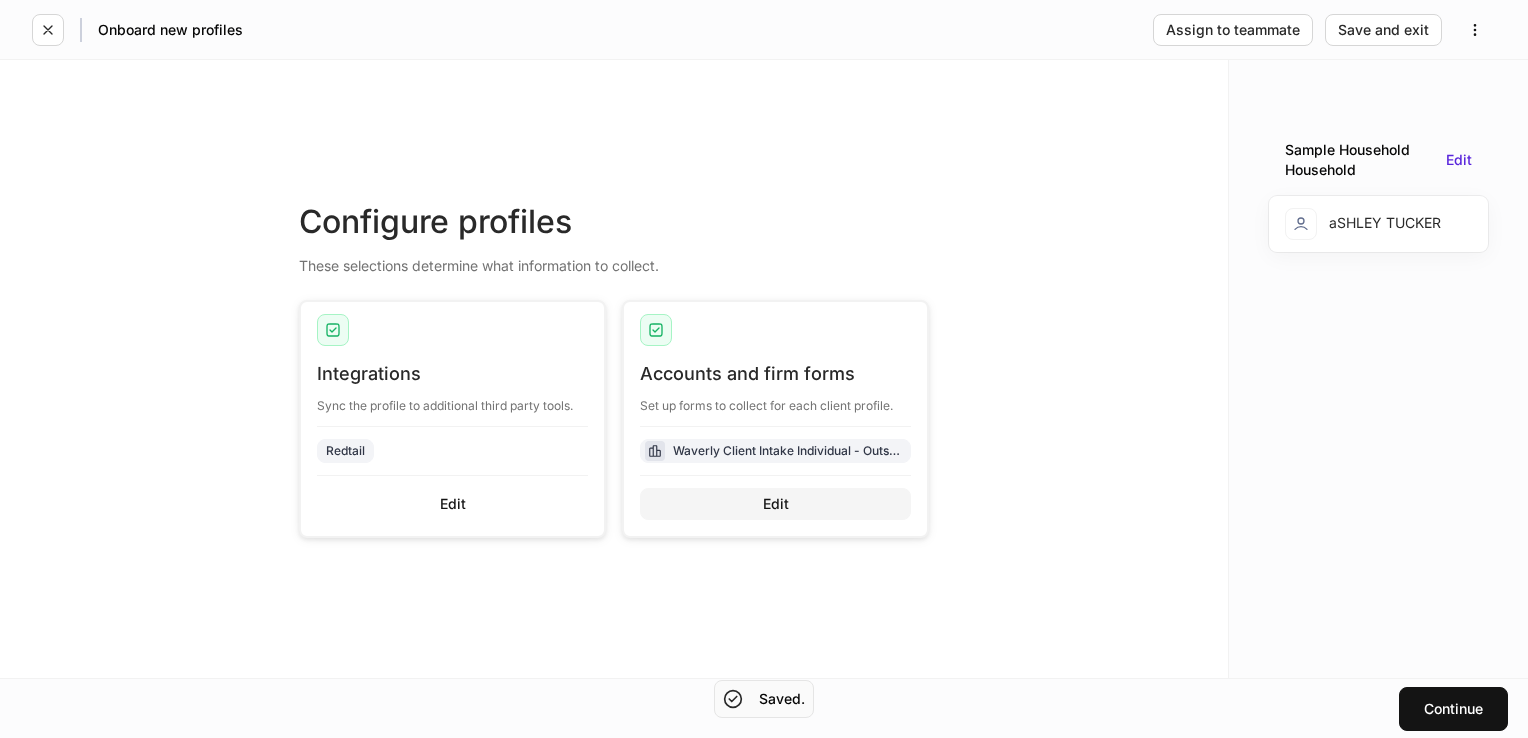 click on "Edit" at bounding box center [775, 504] 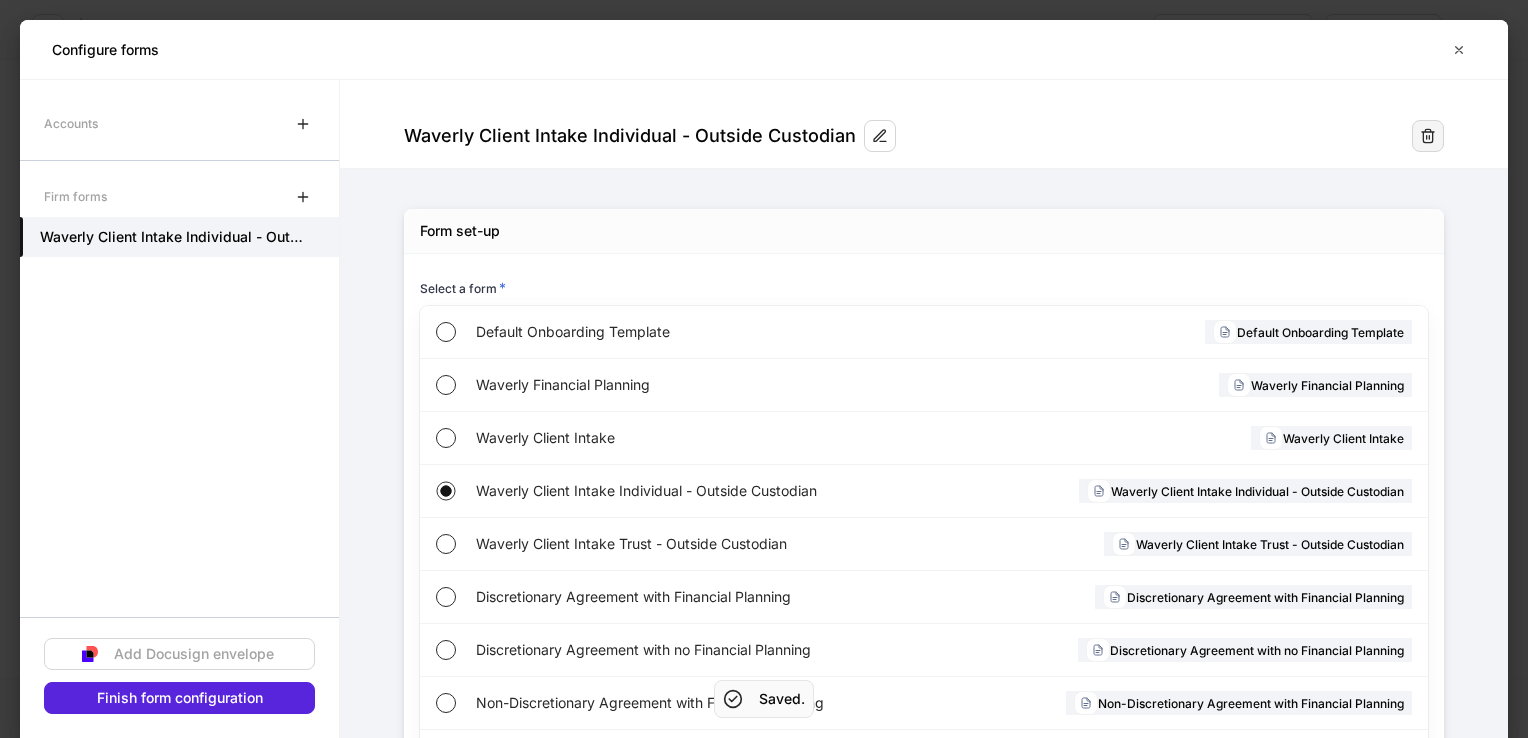click 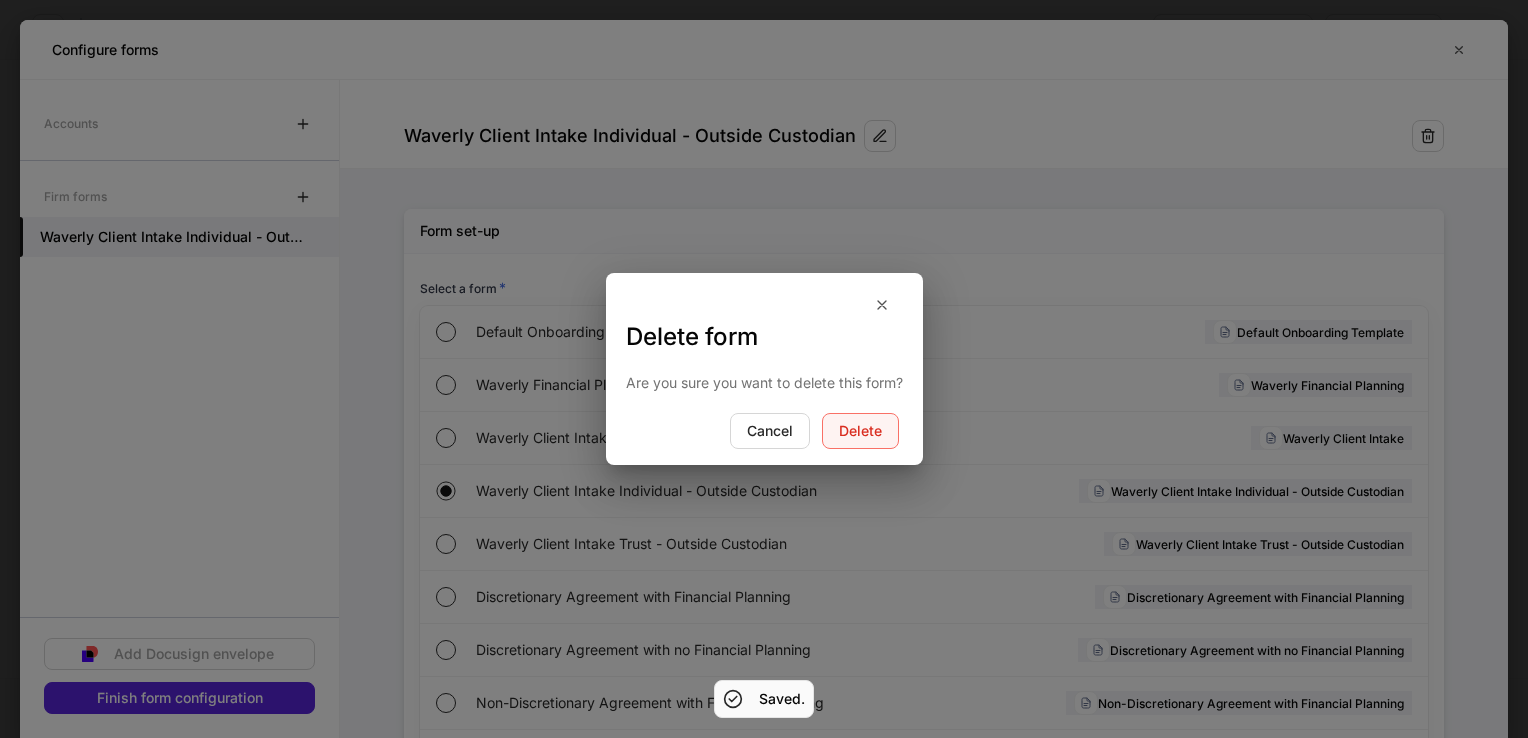 click on "Delete" at bounding box center (860, 431) 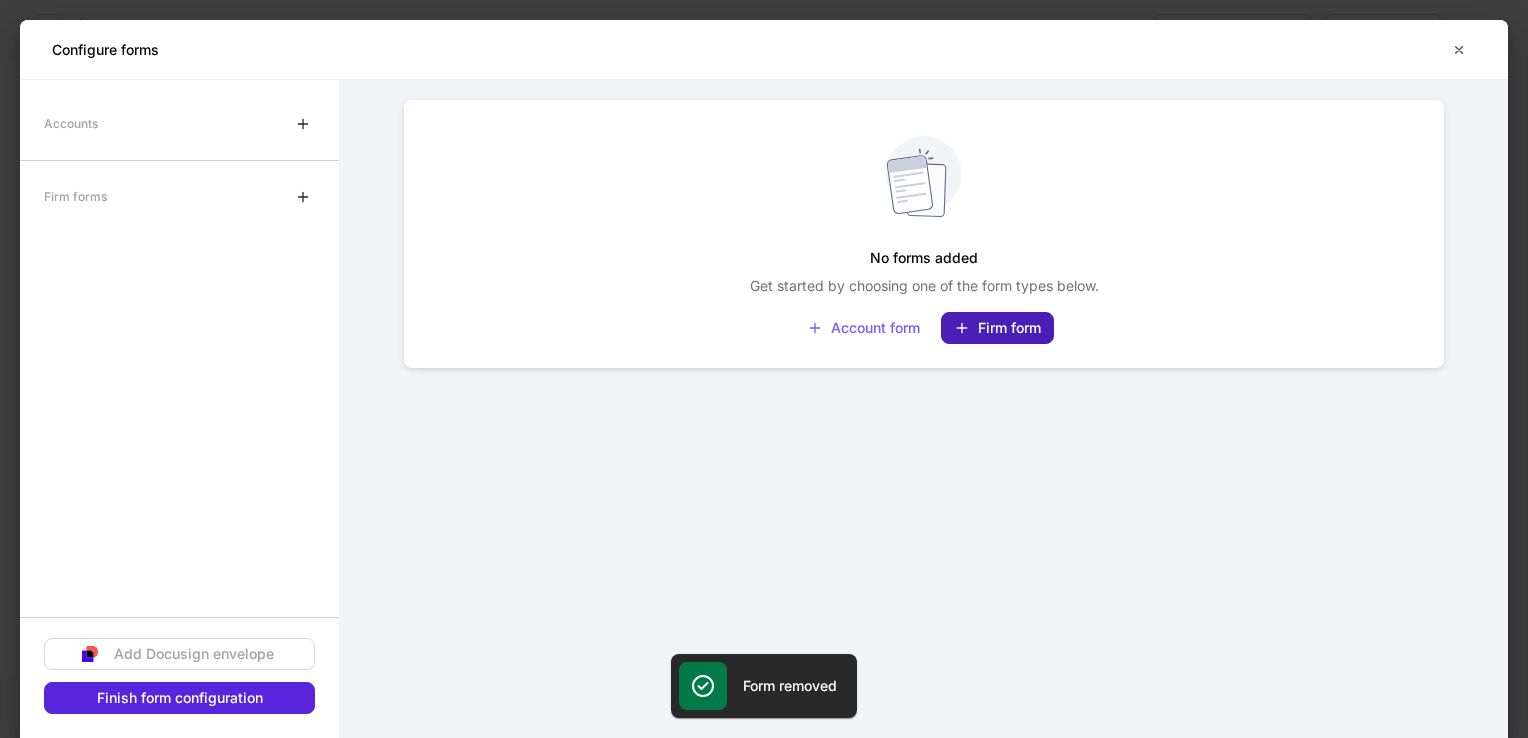 click on "Firm form" at bounding box center [997, 328] 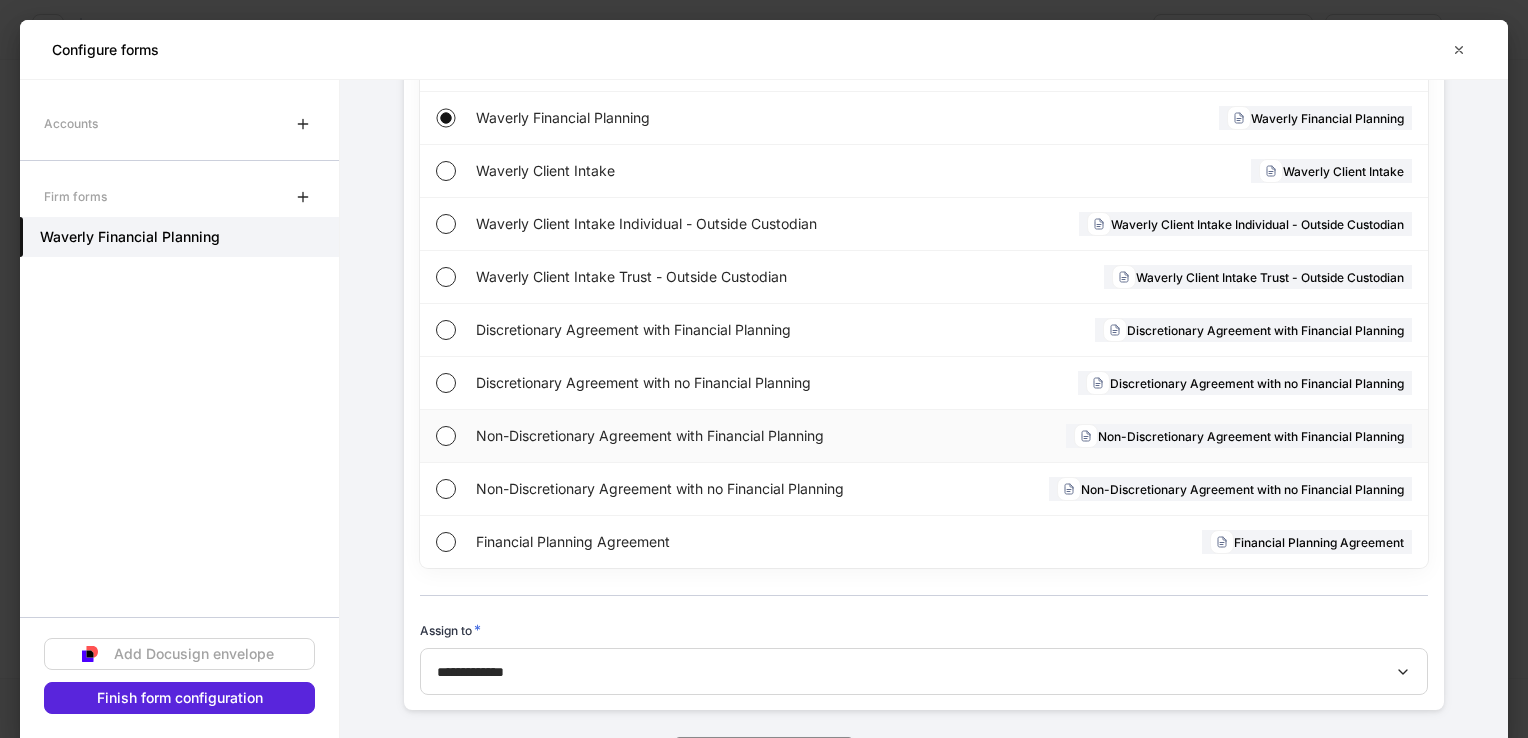 scroll, scrollTop: 276, scrollLeft: 0, axis: vertical 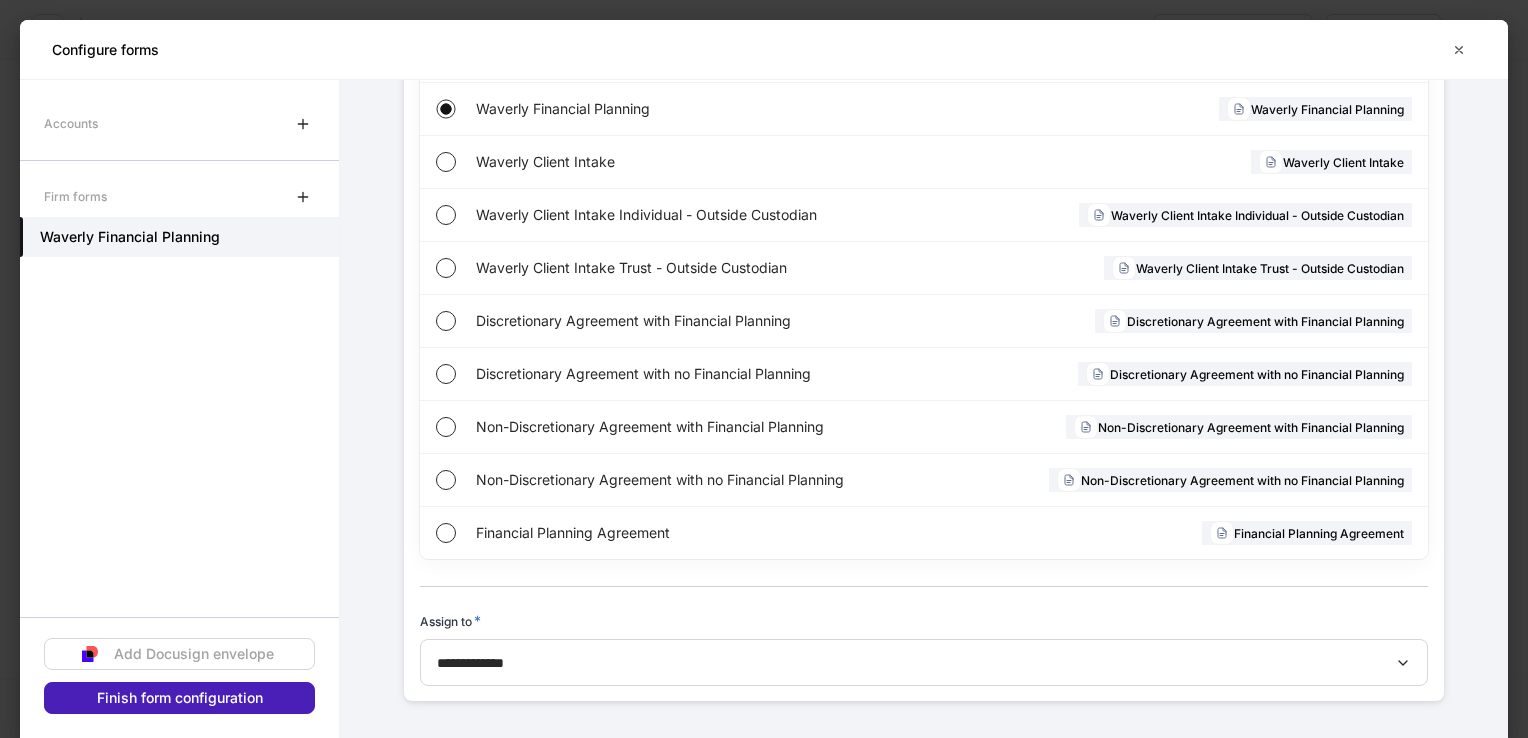 click on "Finish form configuration" at bounding box center (180, 698) 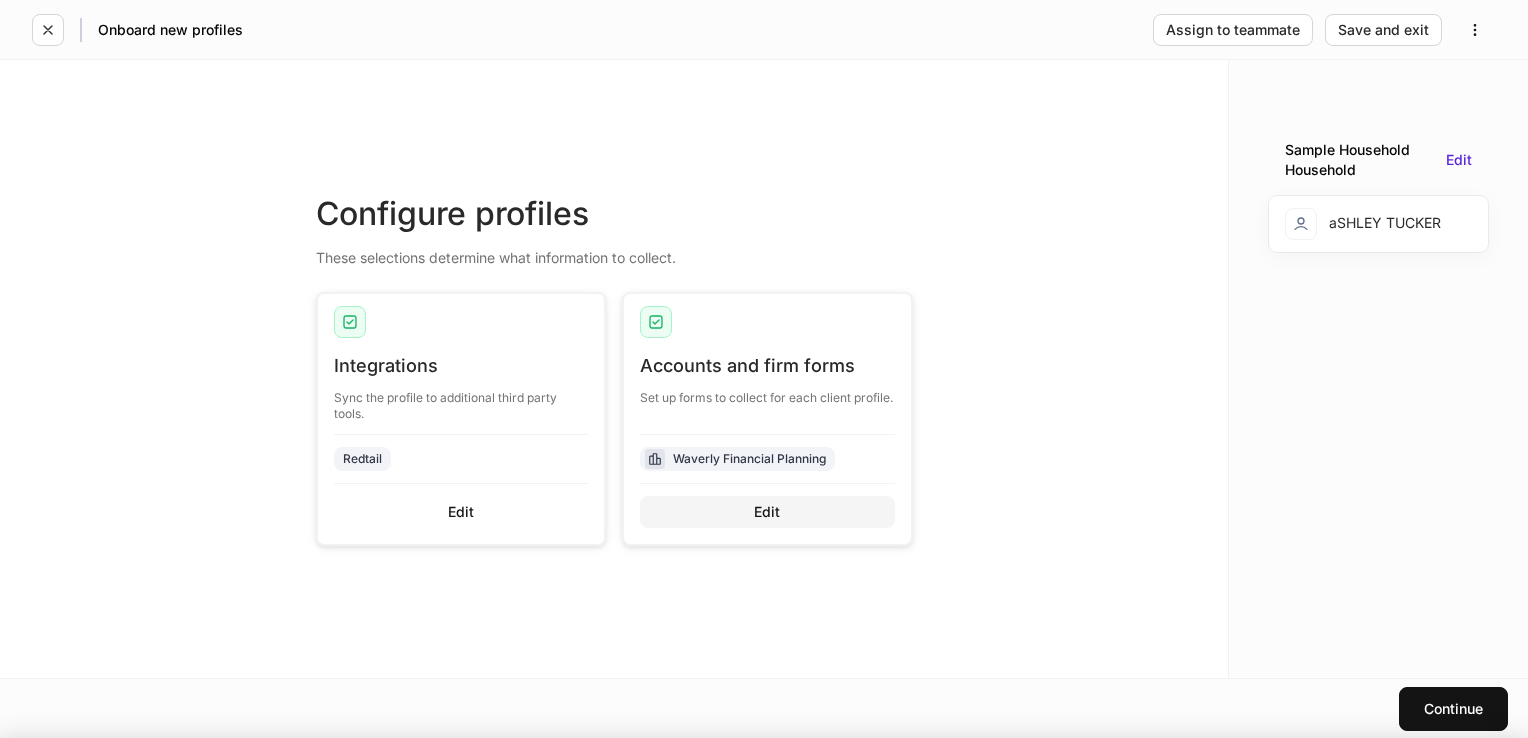 scroll, scrollTop: 256, scrollLeft: 0, axis: vertical 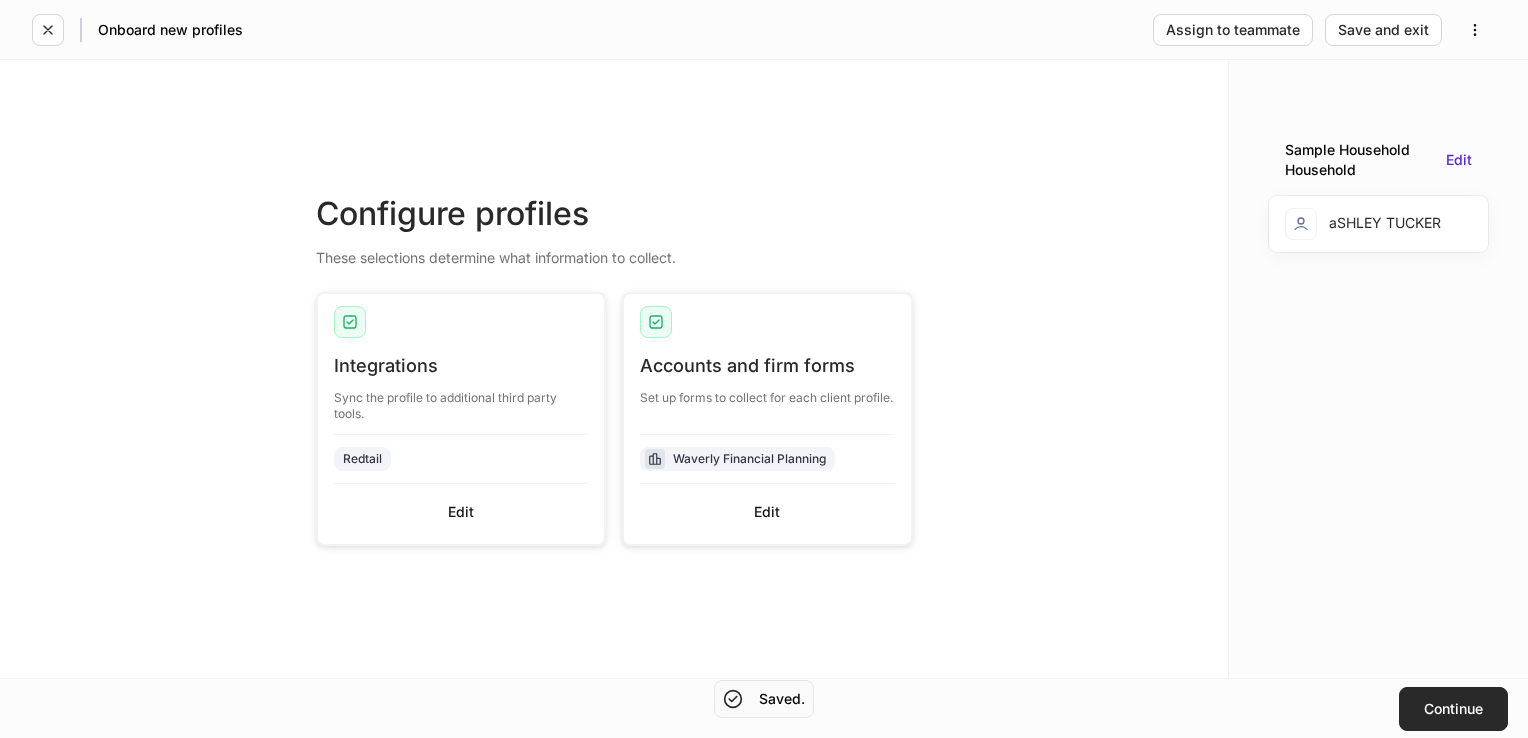 click on "Continue" at bounding box center (1453, 709) 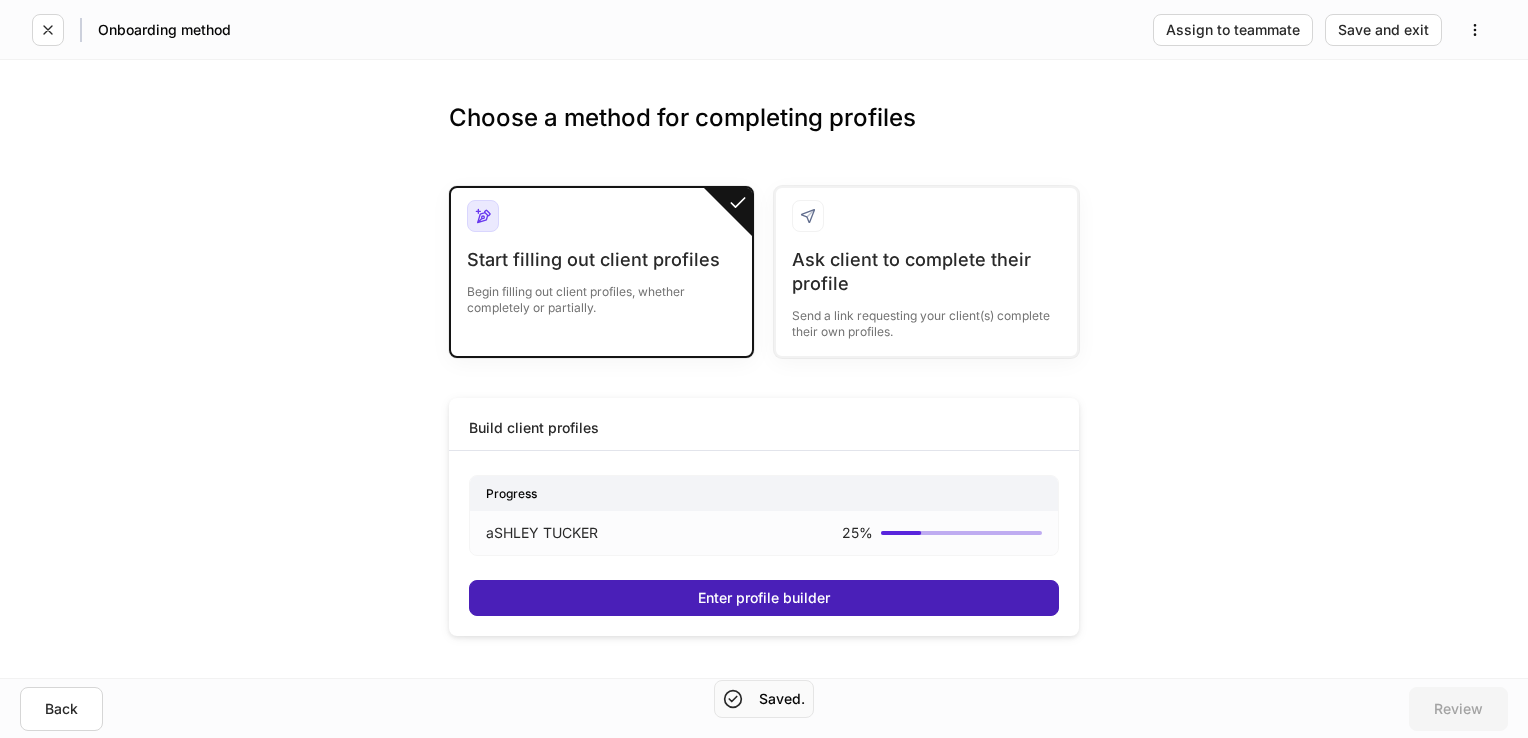 click on "Enter profile builder" at bounding box center [764, 598] 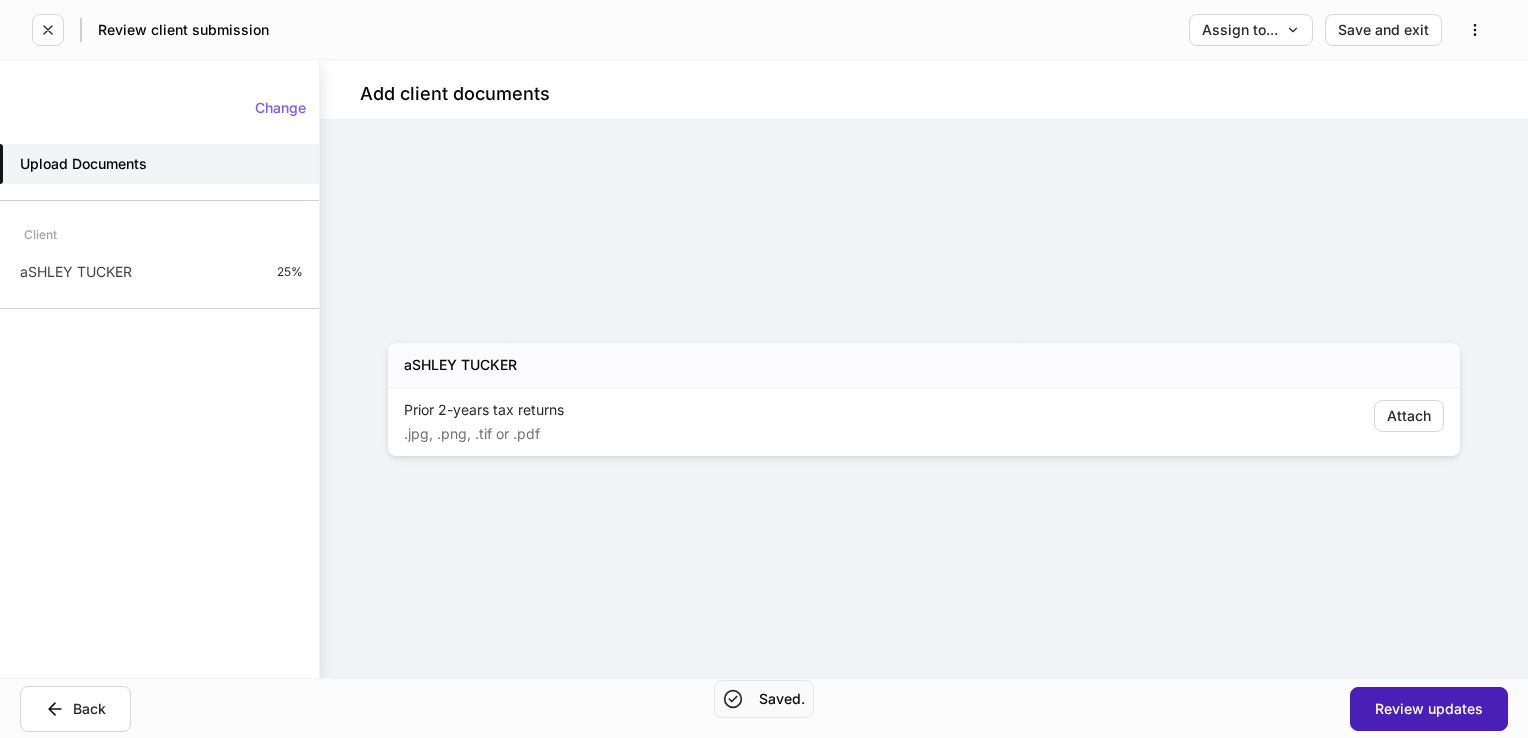 click on "Review updates" at bounding box center [1429, 709] 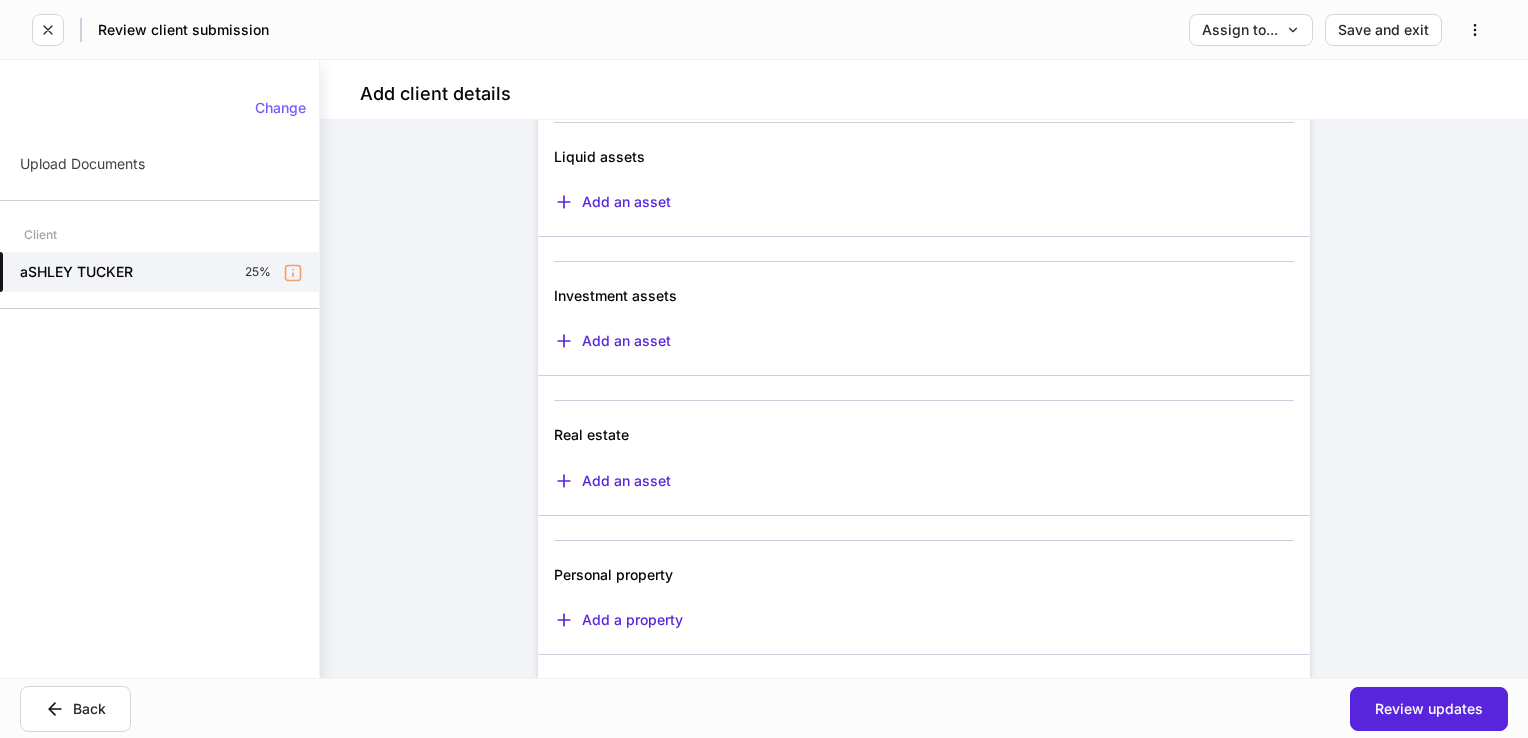 scroll, scrollTop: 536, scrollLeft: 0, axis: vertical 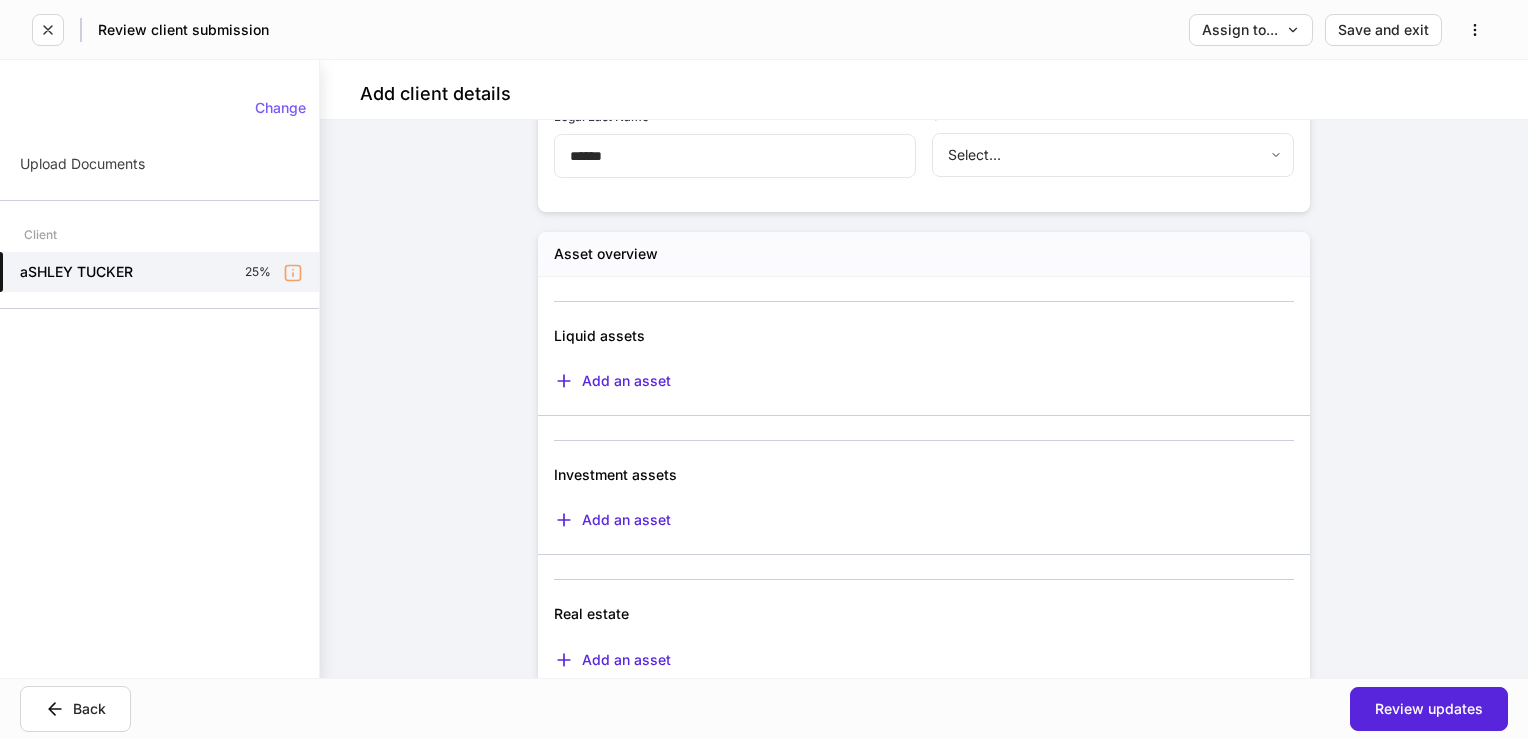 click on "Liquid assets" at bounding box center (798, 336) 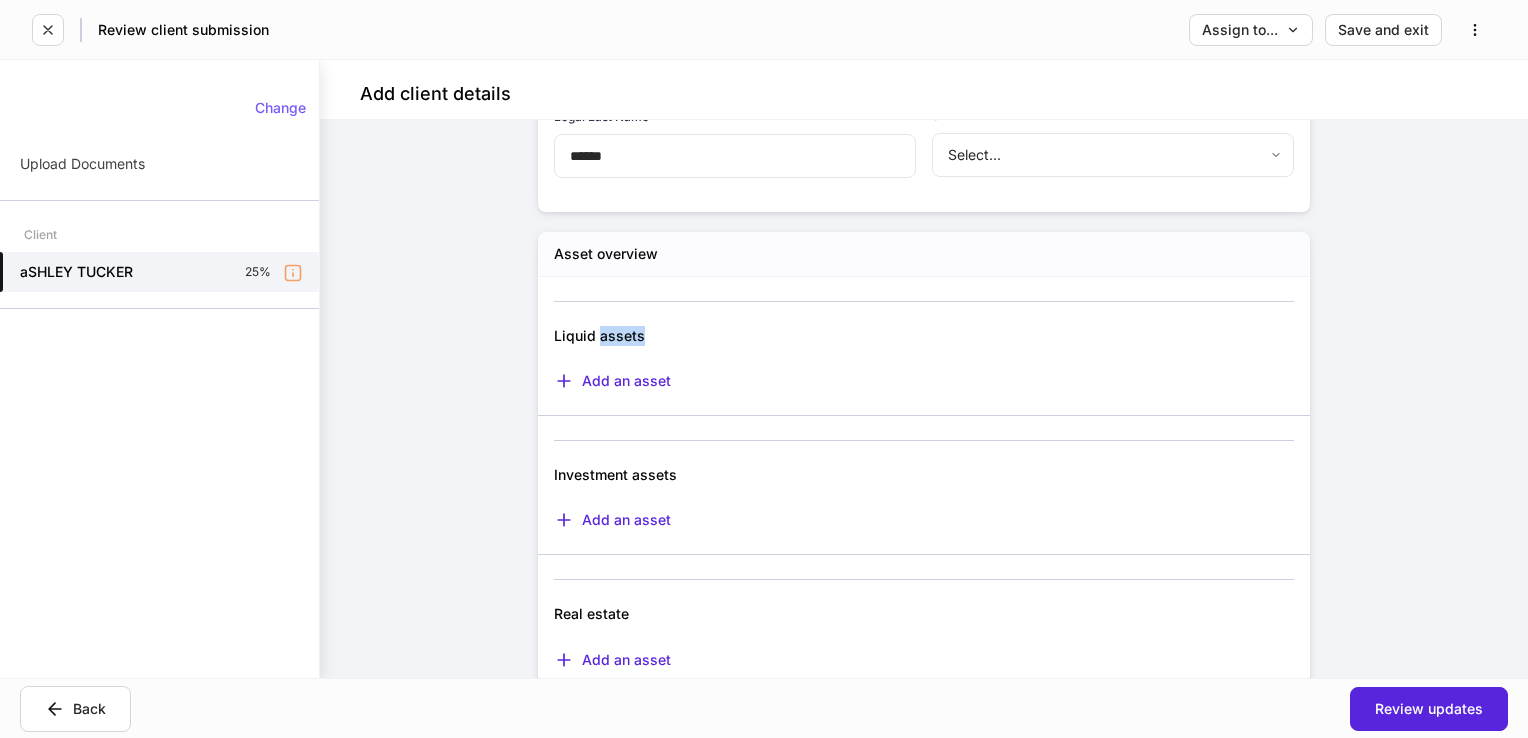 click on "Liquid assets" at bounding box center [798, 336] 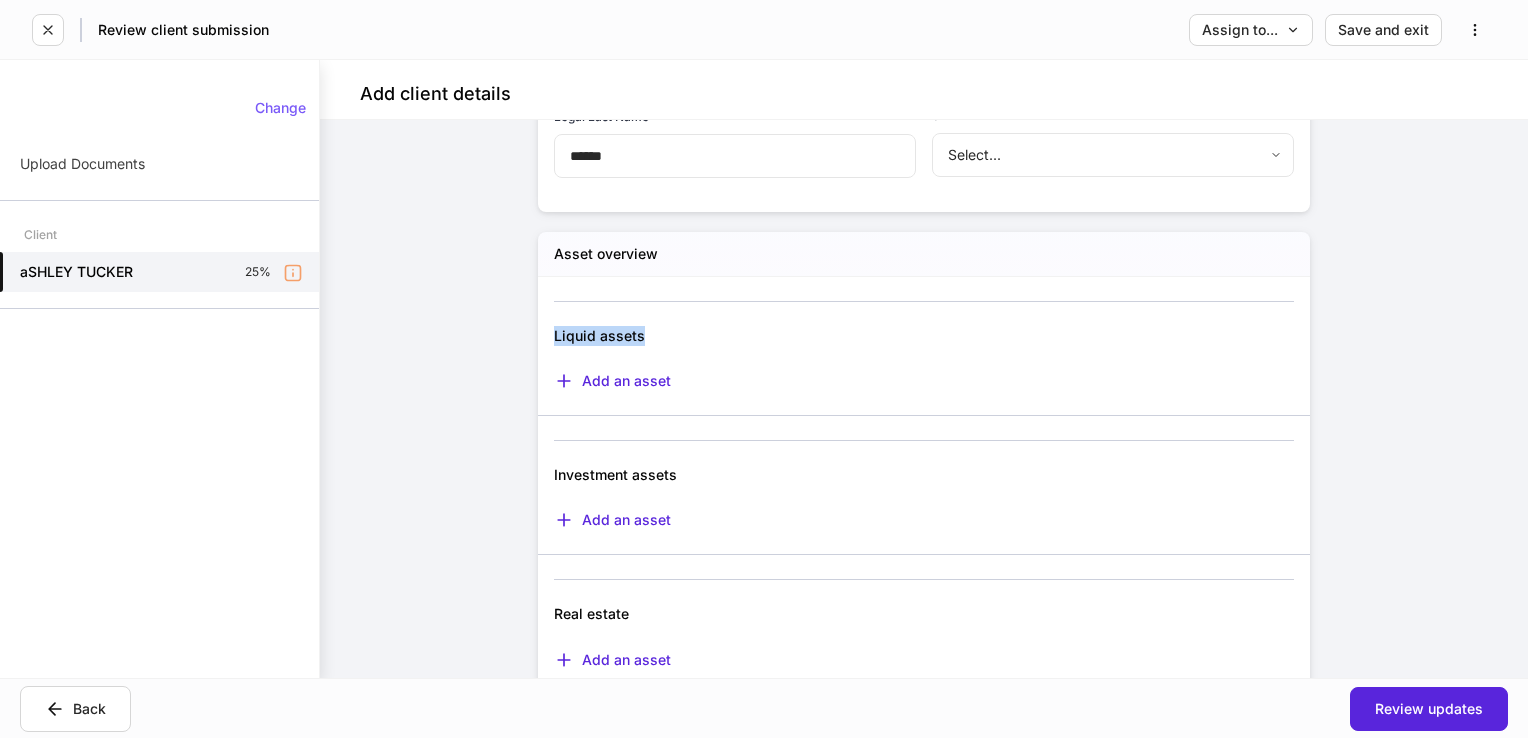 click on "Liquid assets" at bounding box center (798, 336) 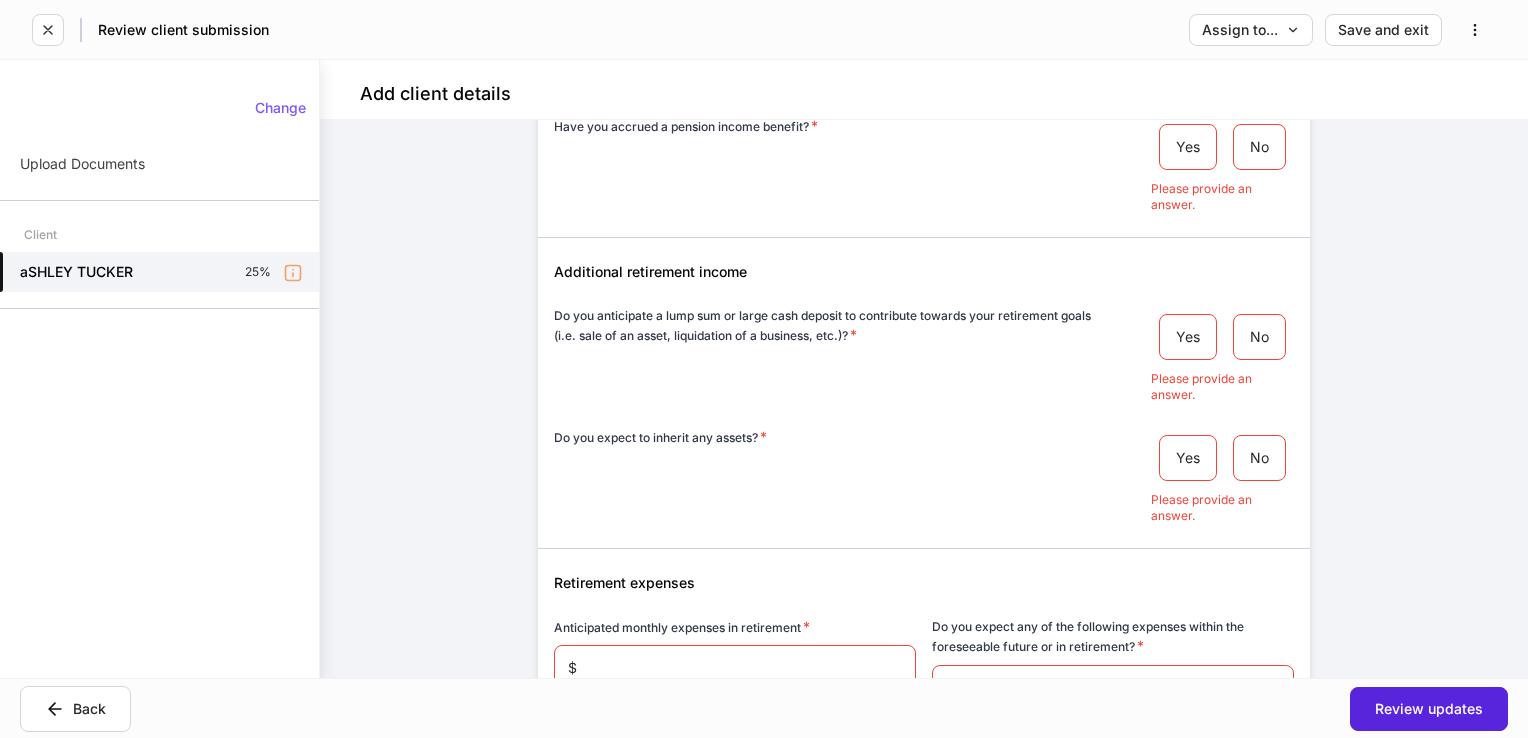 scroll, scrollTop: 1794, scrollLeft: 0, axis: vertical 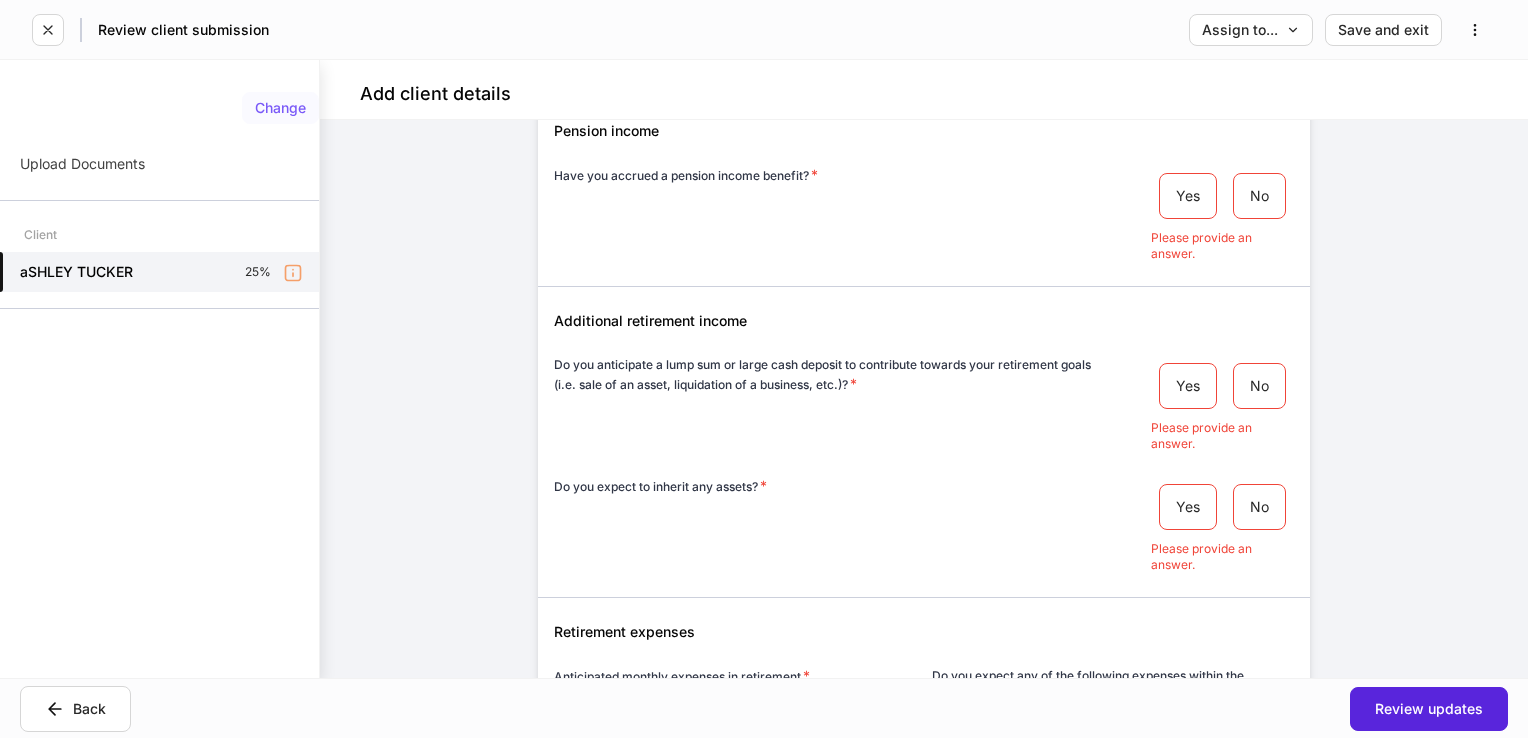 click on "Change" at bounding box center [280, 108] 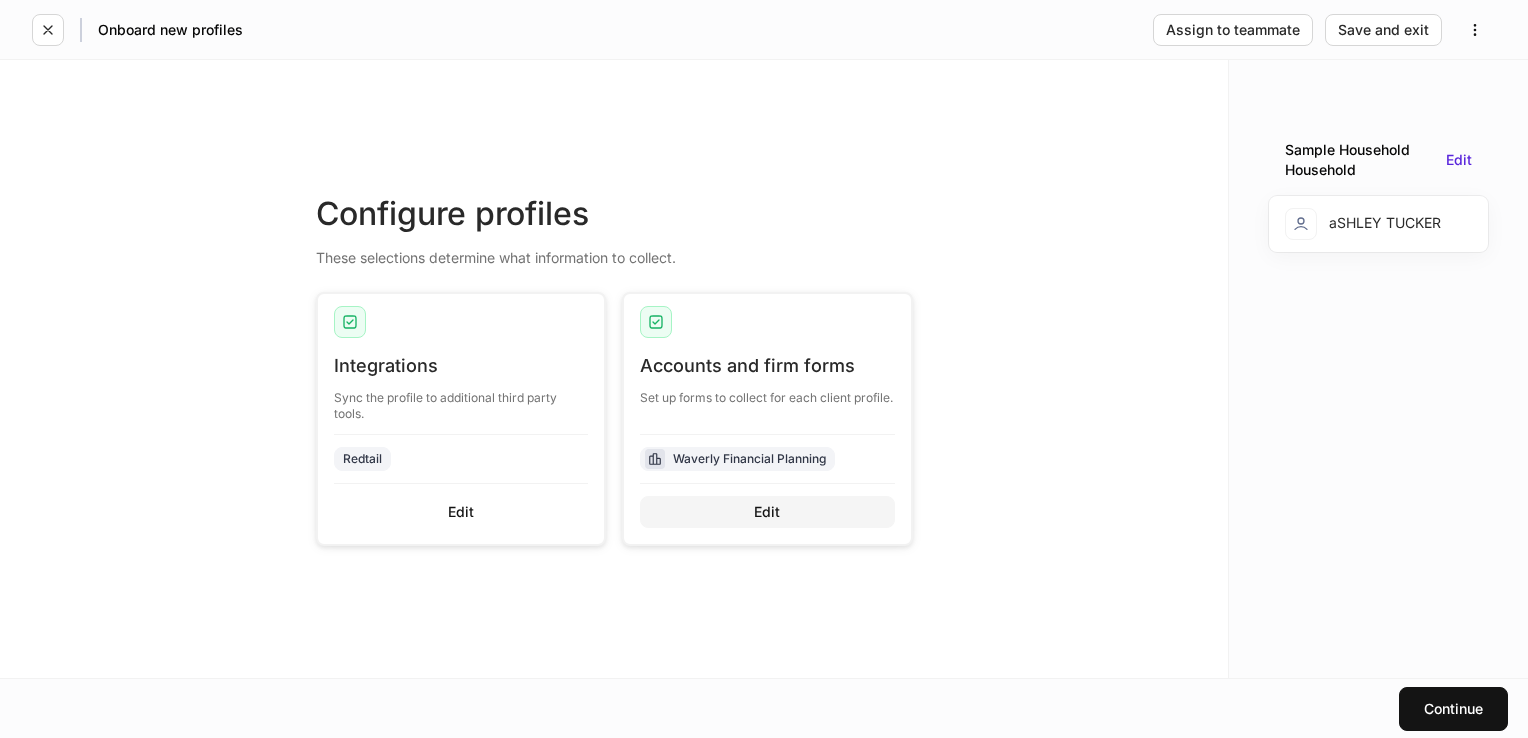 click on "Edit" at bounding box center [767, 512] 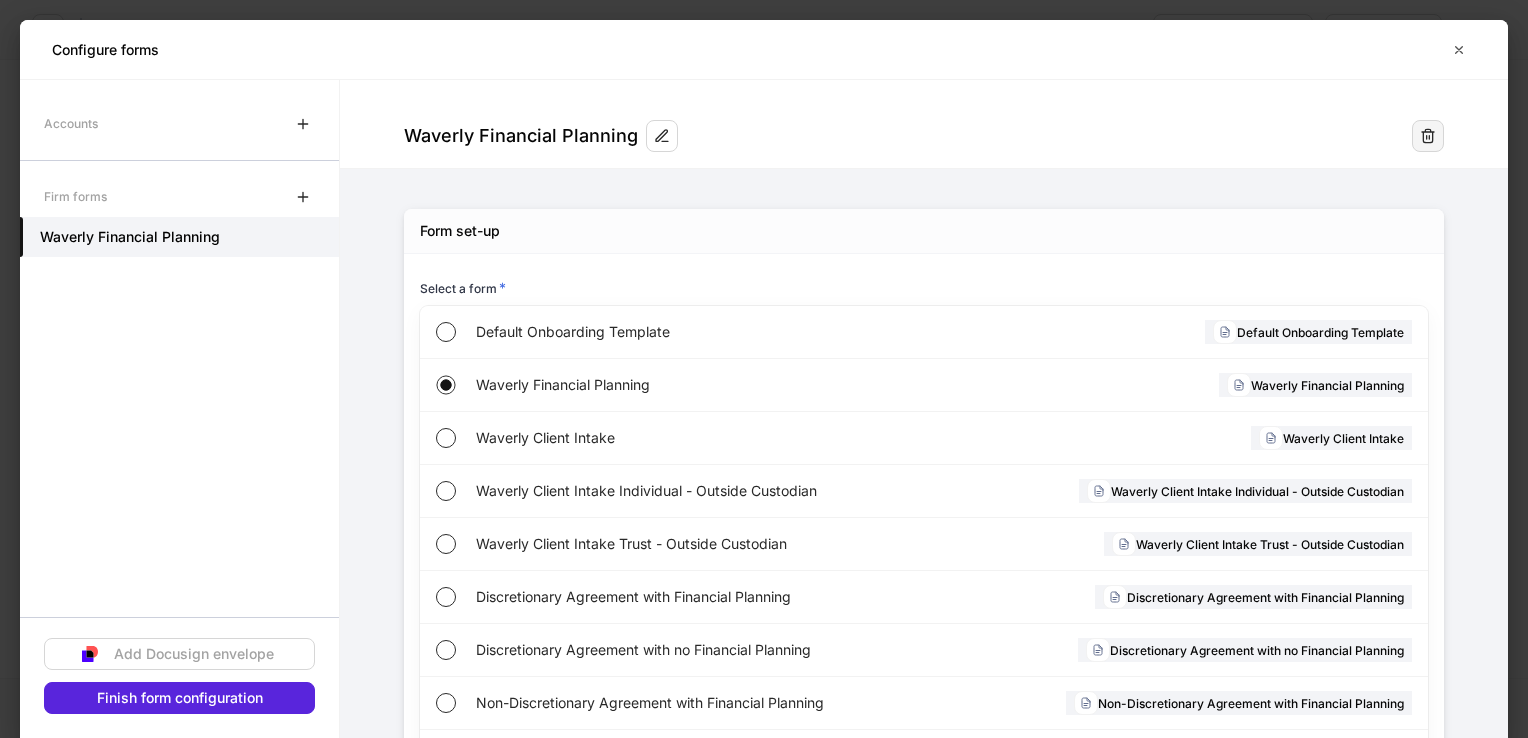 click at bounding box center [1428, 136] 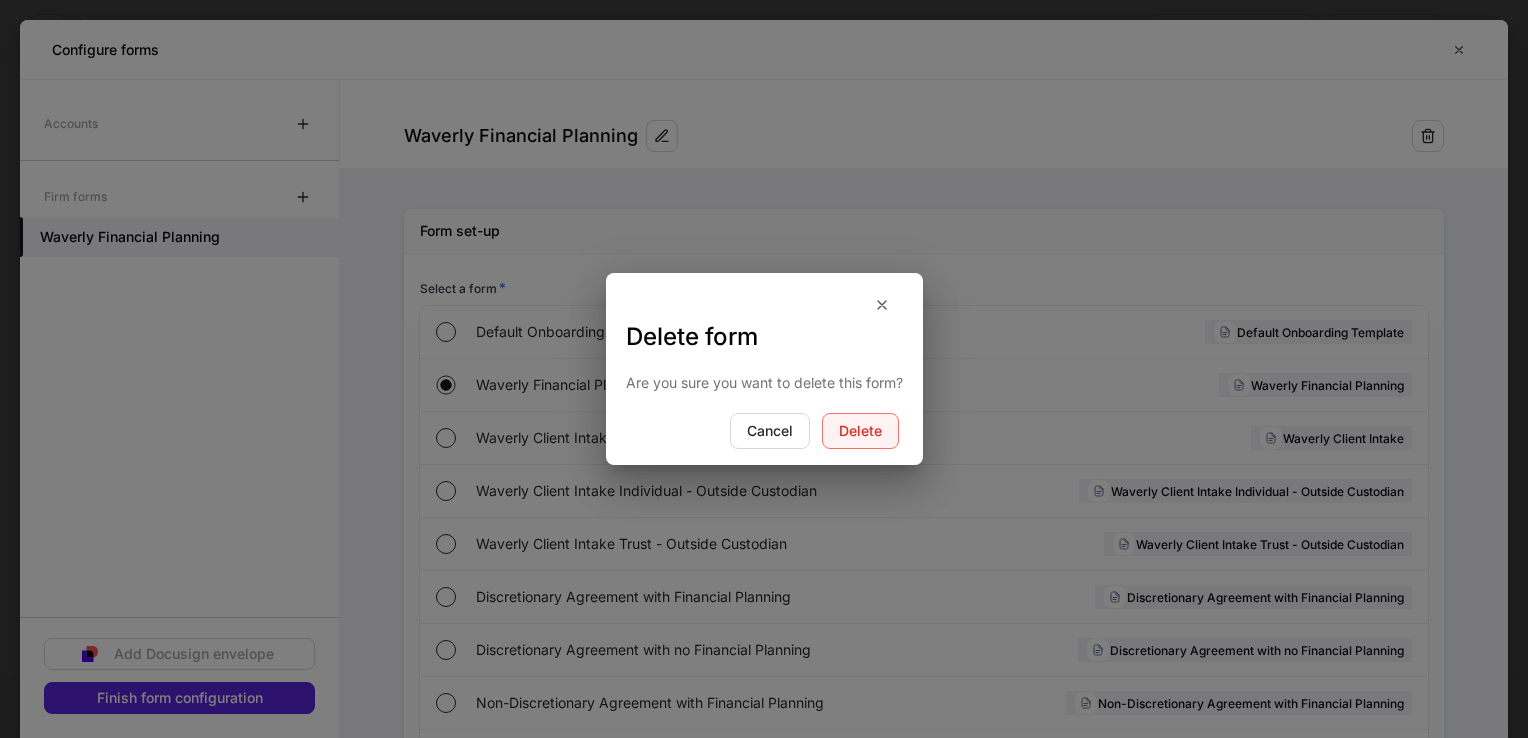 click on "Delete" at bounding box center [860, 431] 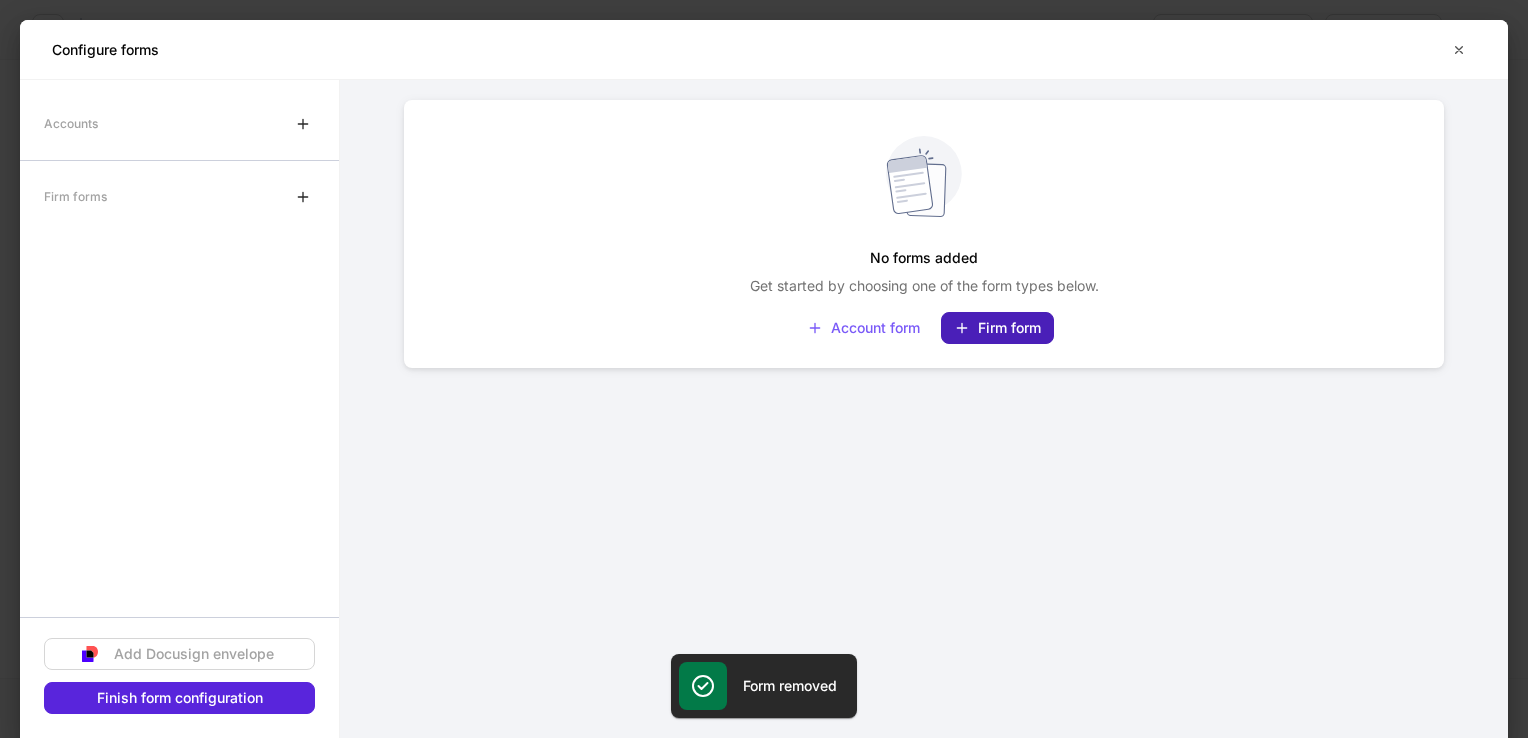 click on "Firm form" at bounding box center [997, 328] 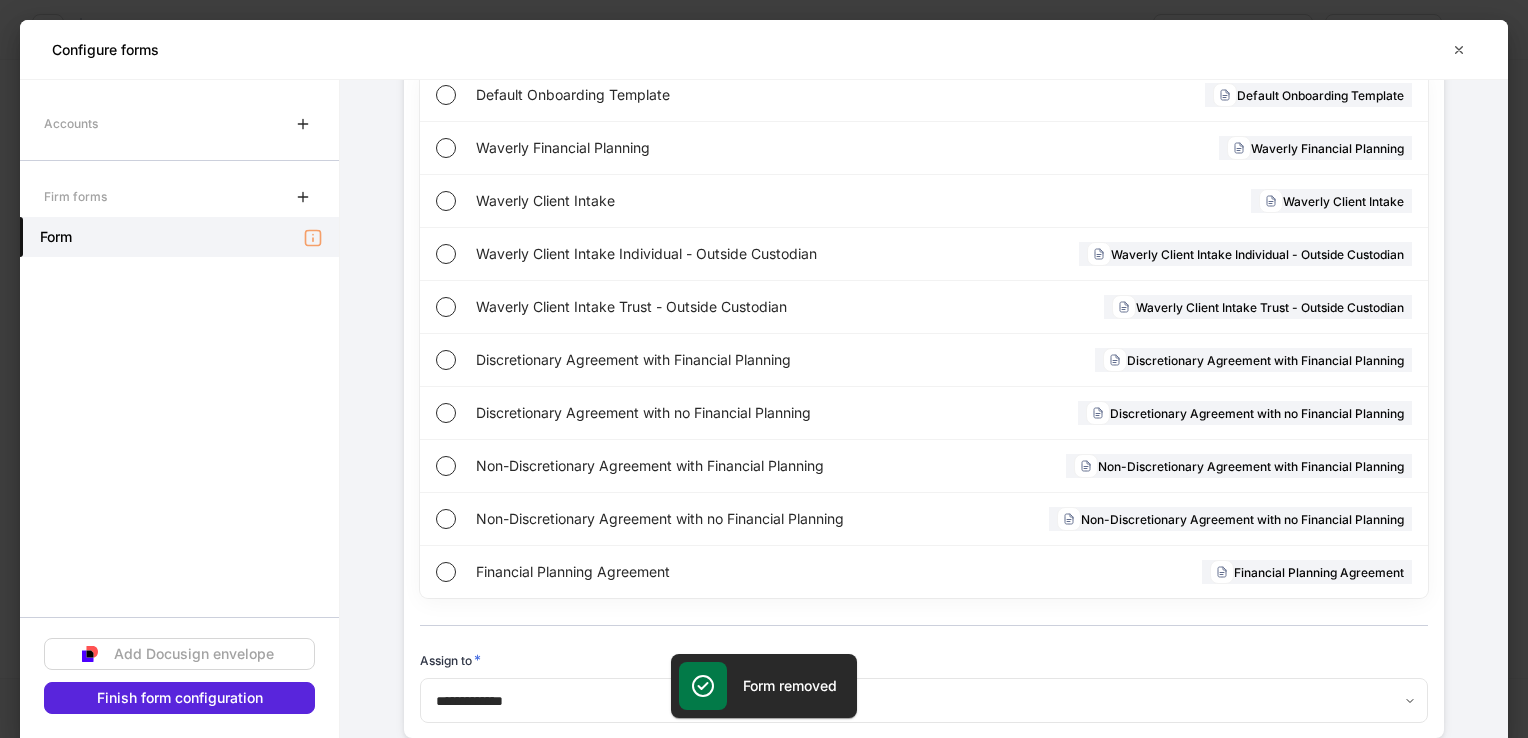 scroll, scrollTop: 275, scrollLeft: 0, axis: vertical 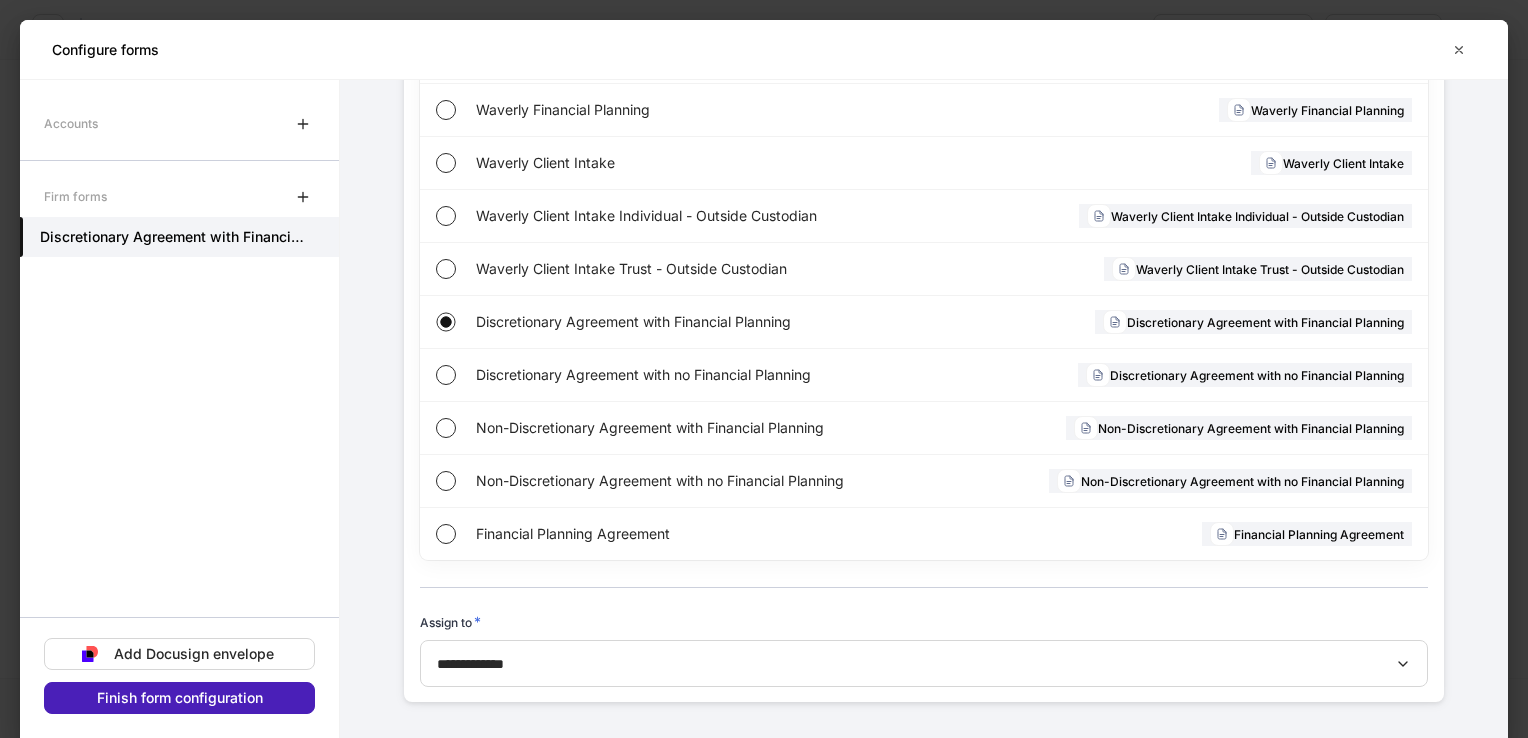 click on "Finish form configuration" at bounding box center [180, 698] 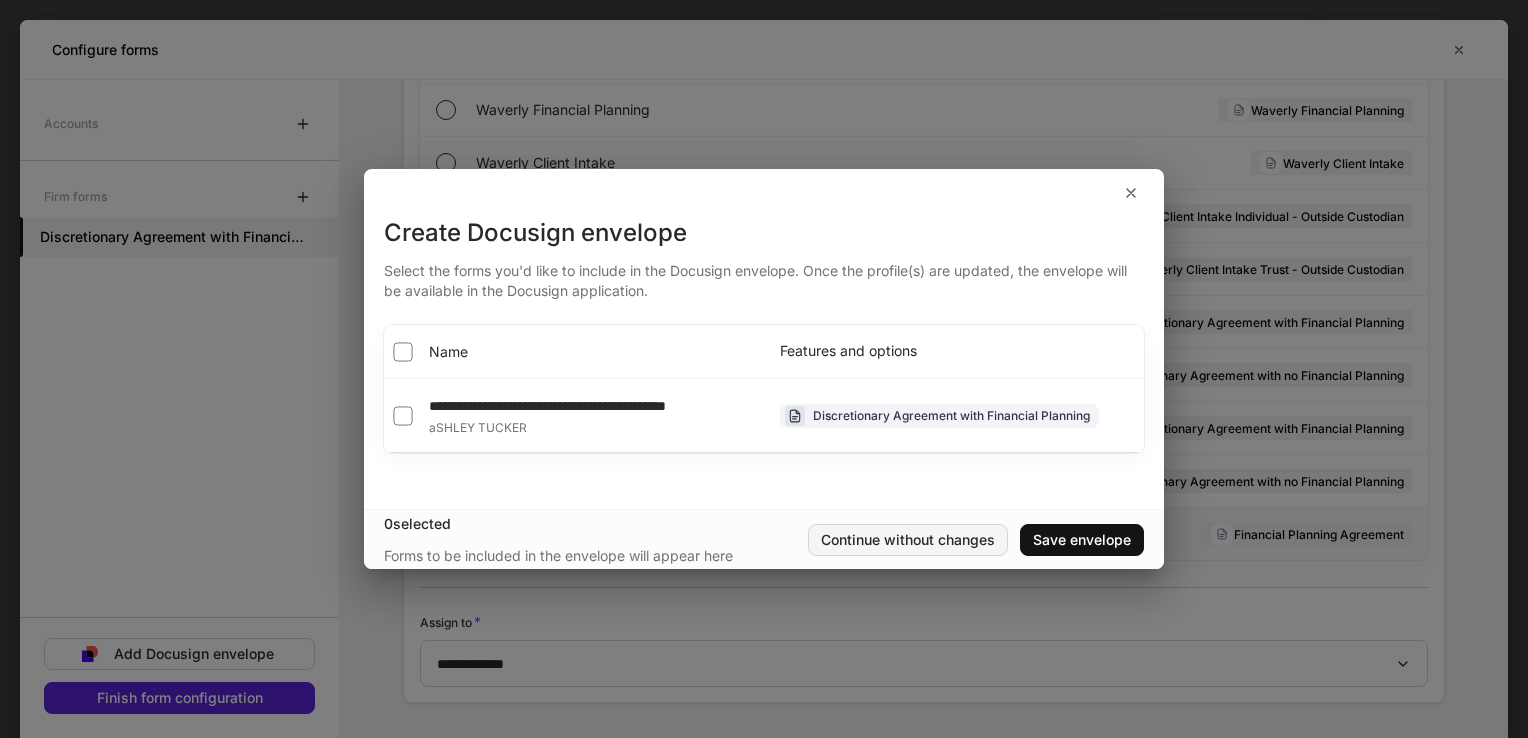 click on "Continue without changes" at bounding box center (908, 540) 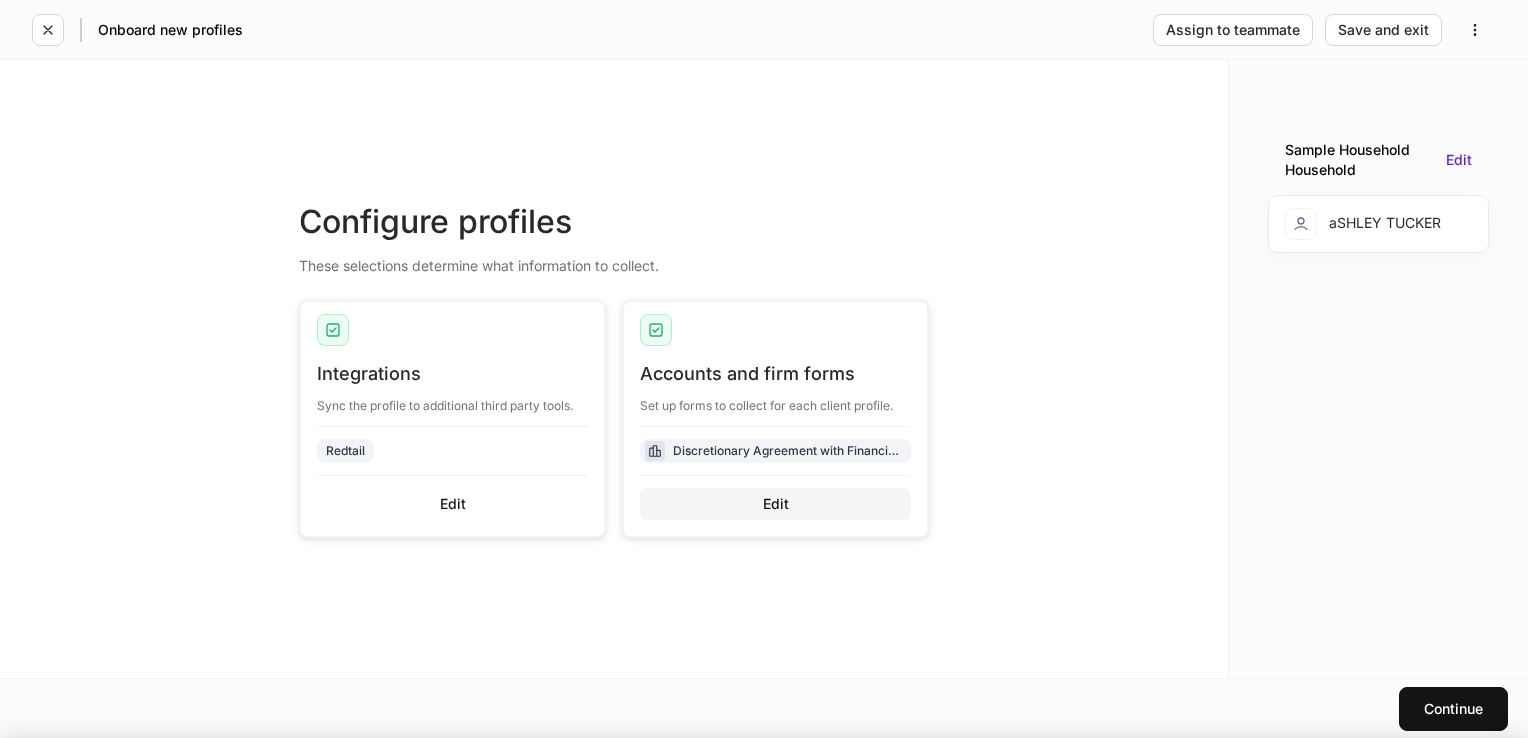 scroll, scrollTop: 256, scrollLeft: 0, axis: vertical 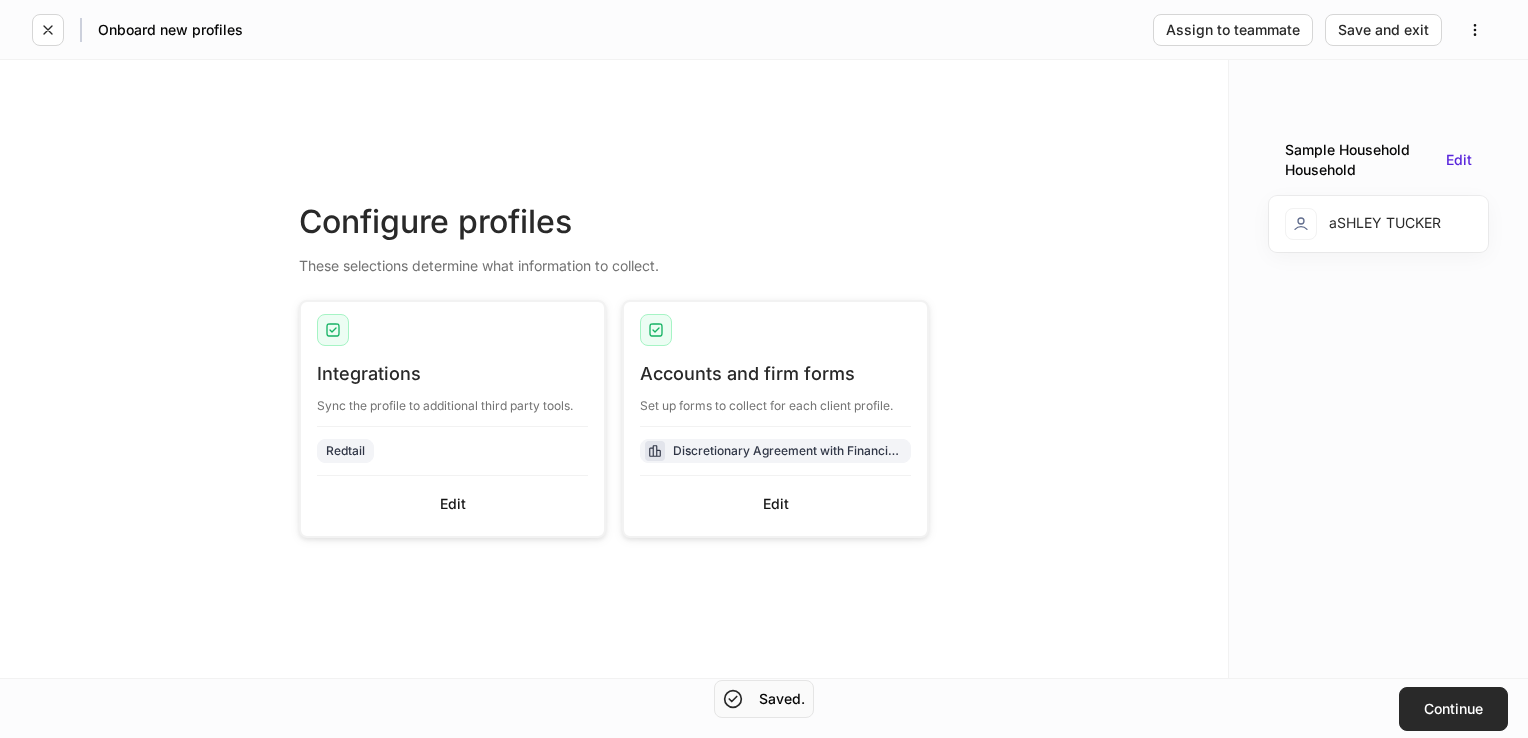 click on "Continue" at bounding box center [1453, 709] 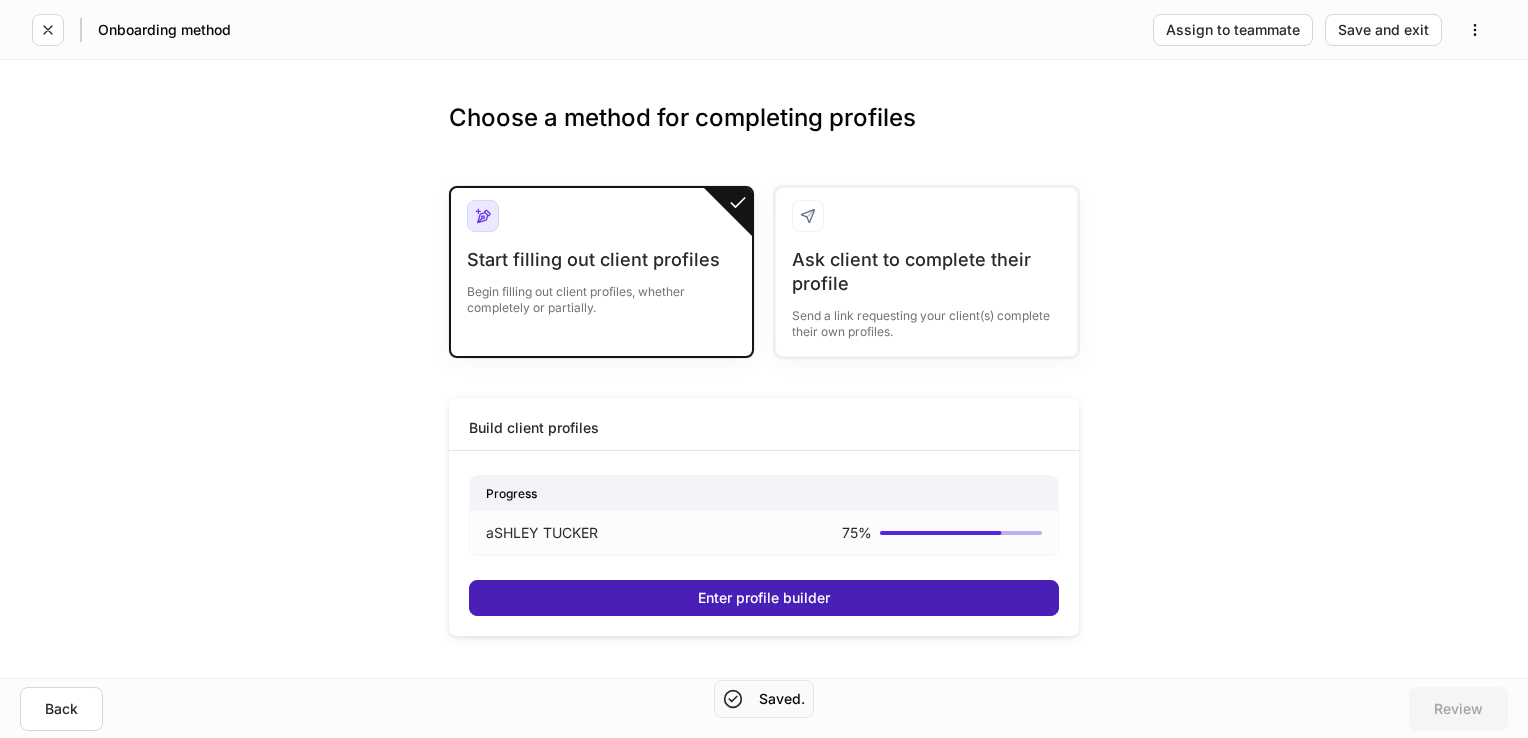click on "Enter profile builder" at bounding box center [764, 598] 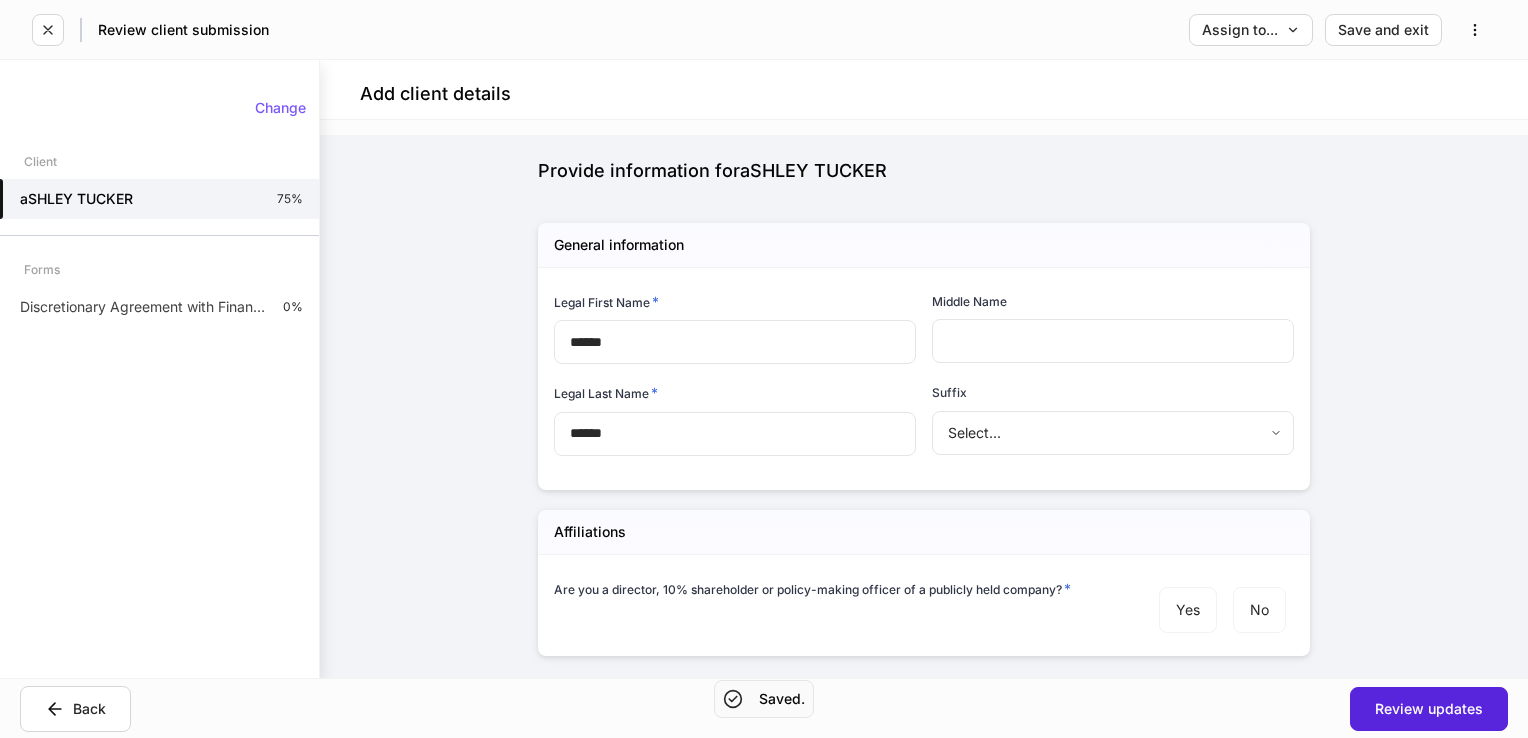 scroll, scrollTop: 110, scrollLeft: 0, axis: vertical 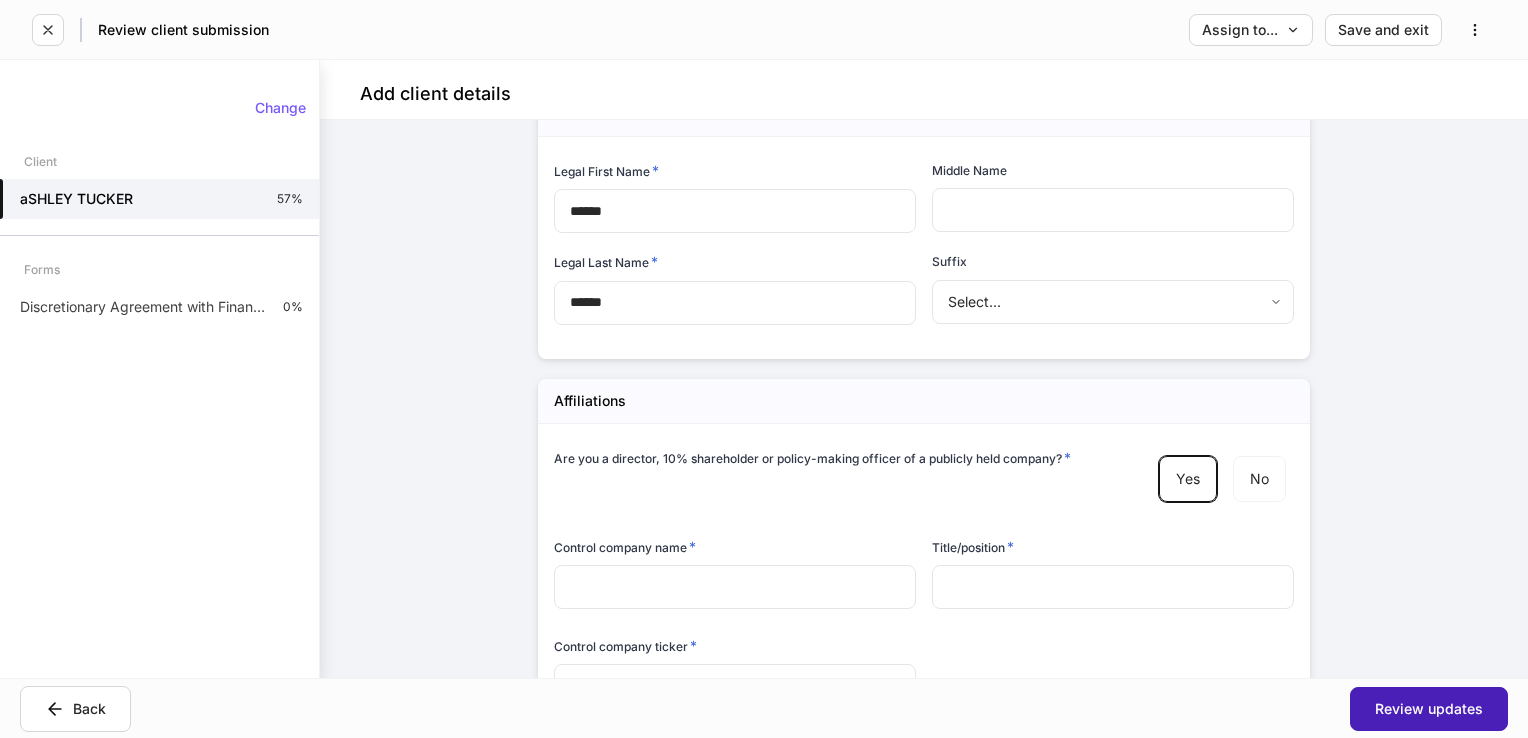 click on "Review updates" at bounding box center (1429, 709) 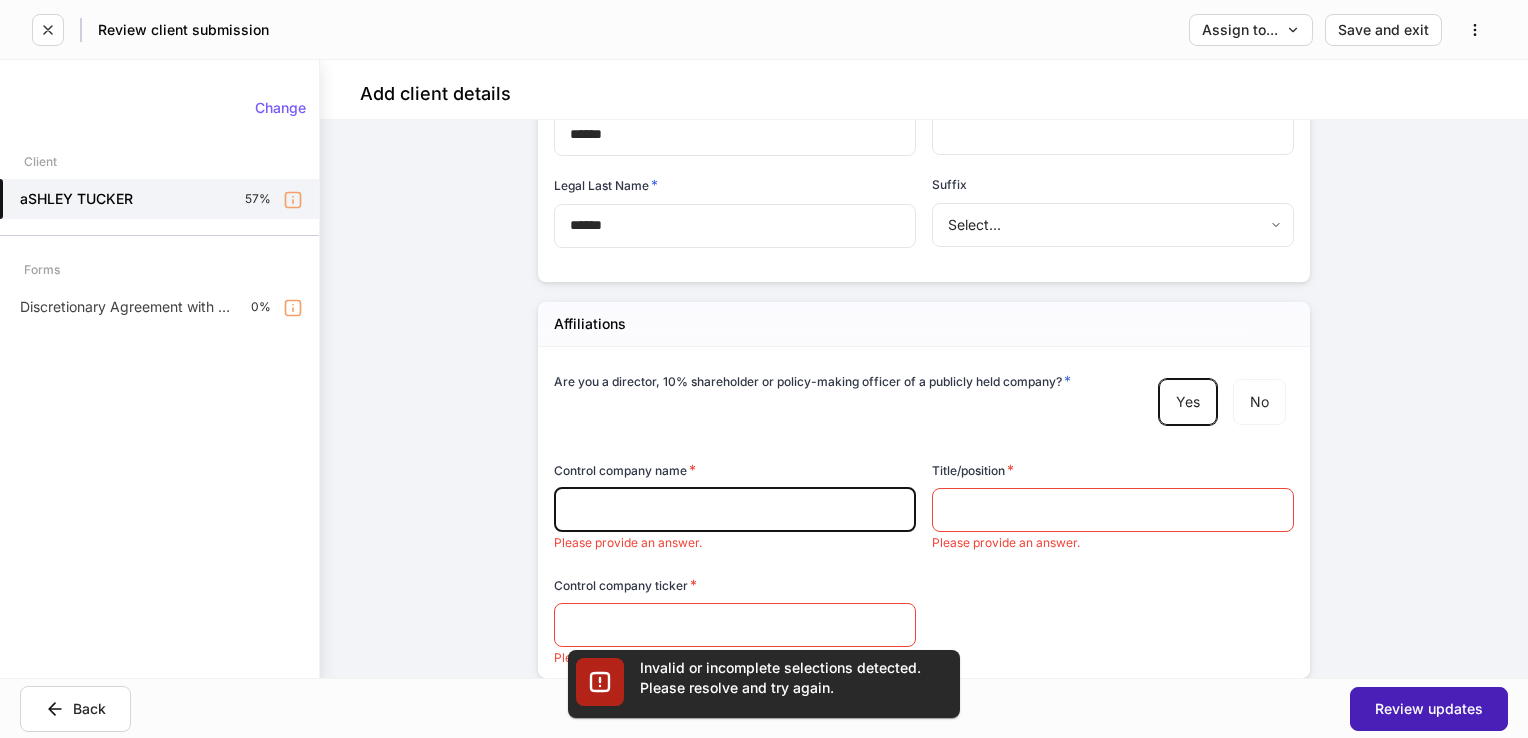 scroll, scrollTop: 342, scrollLeft: 0, axis: vertical 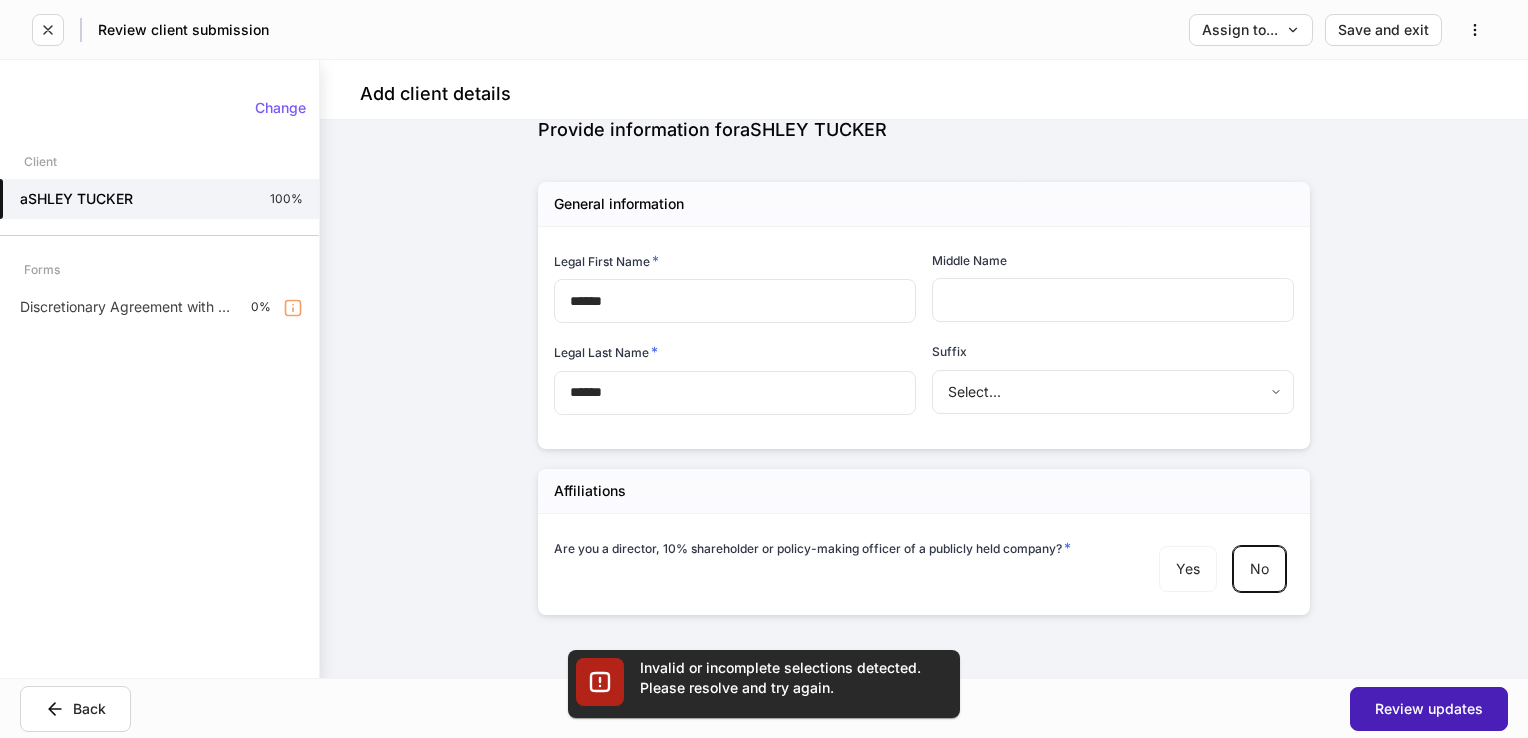 click on "Review updates" at bounding box center [1429, 709] 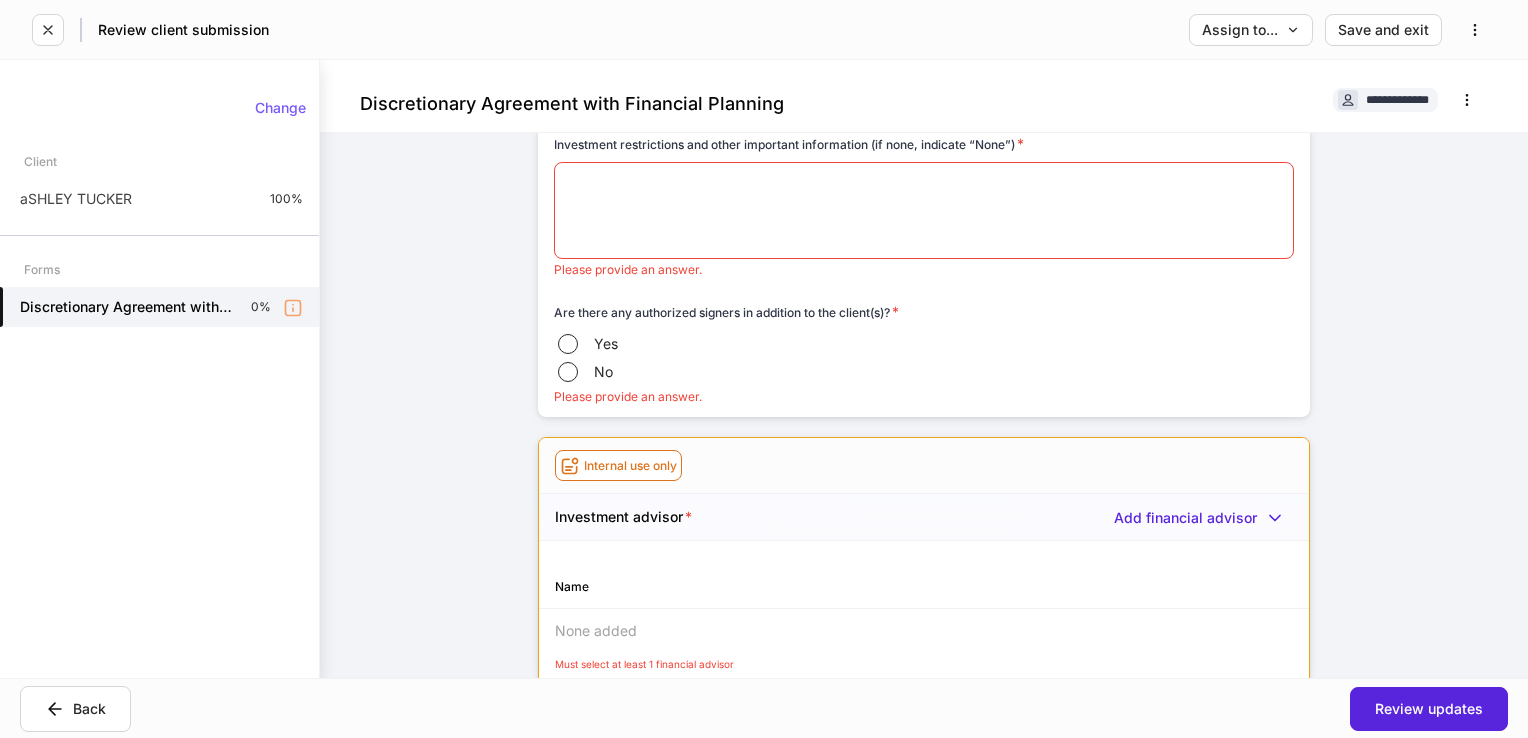 scroll, scrollTop: 1056, scrollLeft: 0, axis: vertical 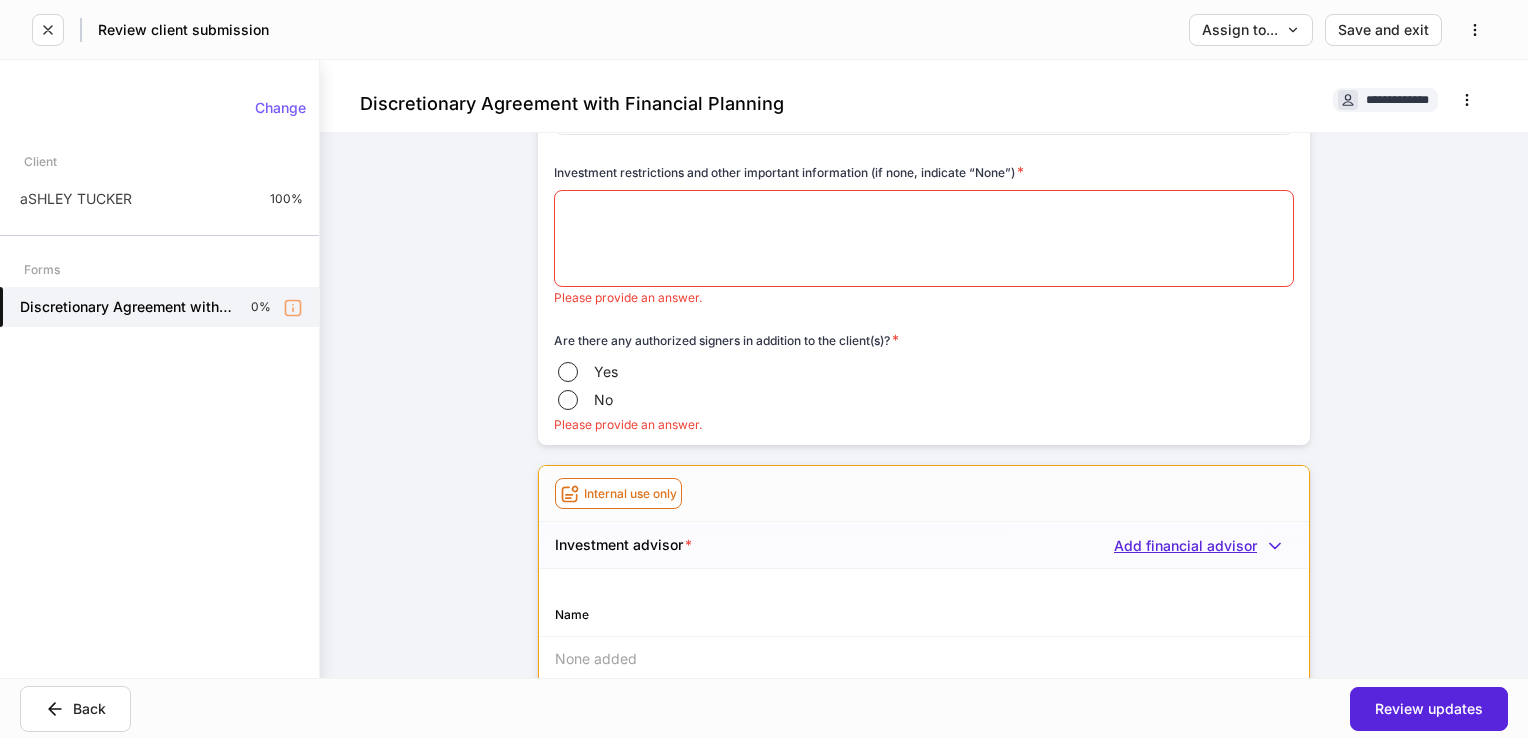 click on "Add financial advisor" at bounding box center (1203, 546) 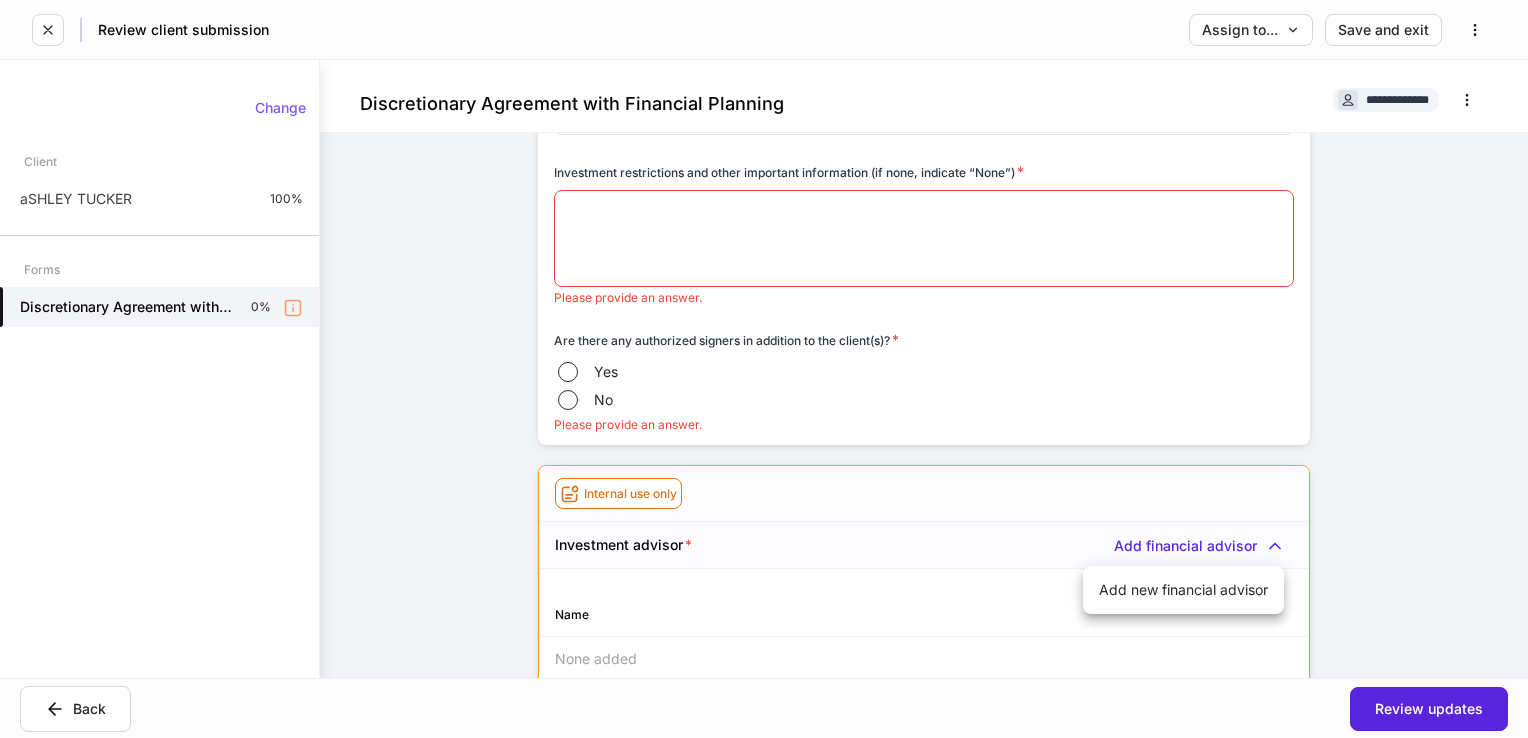 click at bounding box center (764, 369) 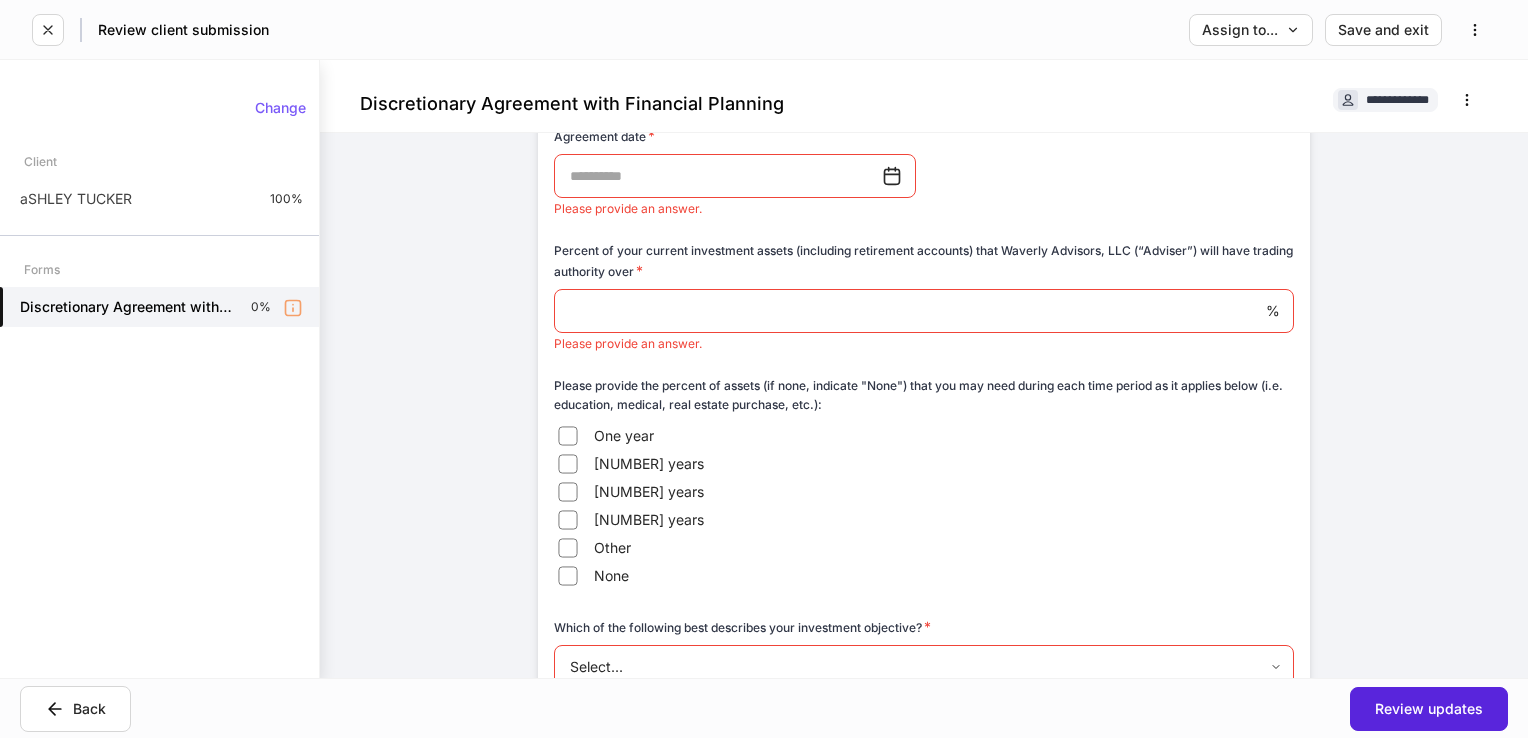scroll, scrollTop: 200, scrollLeft: 0, axis: vertical 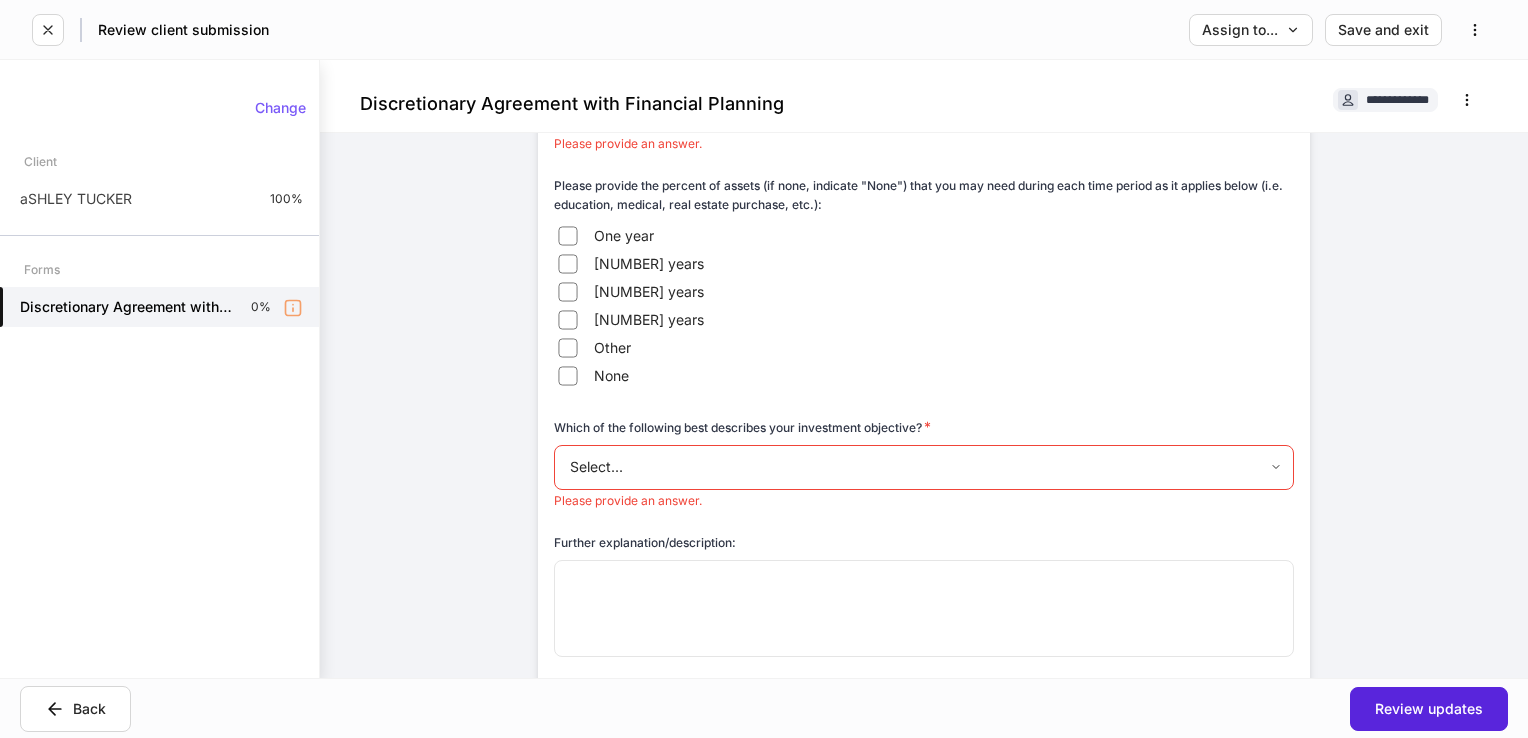 click on "**********" at bounding box center [764, 369] 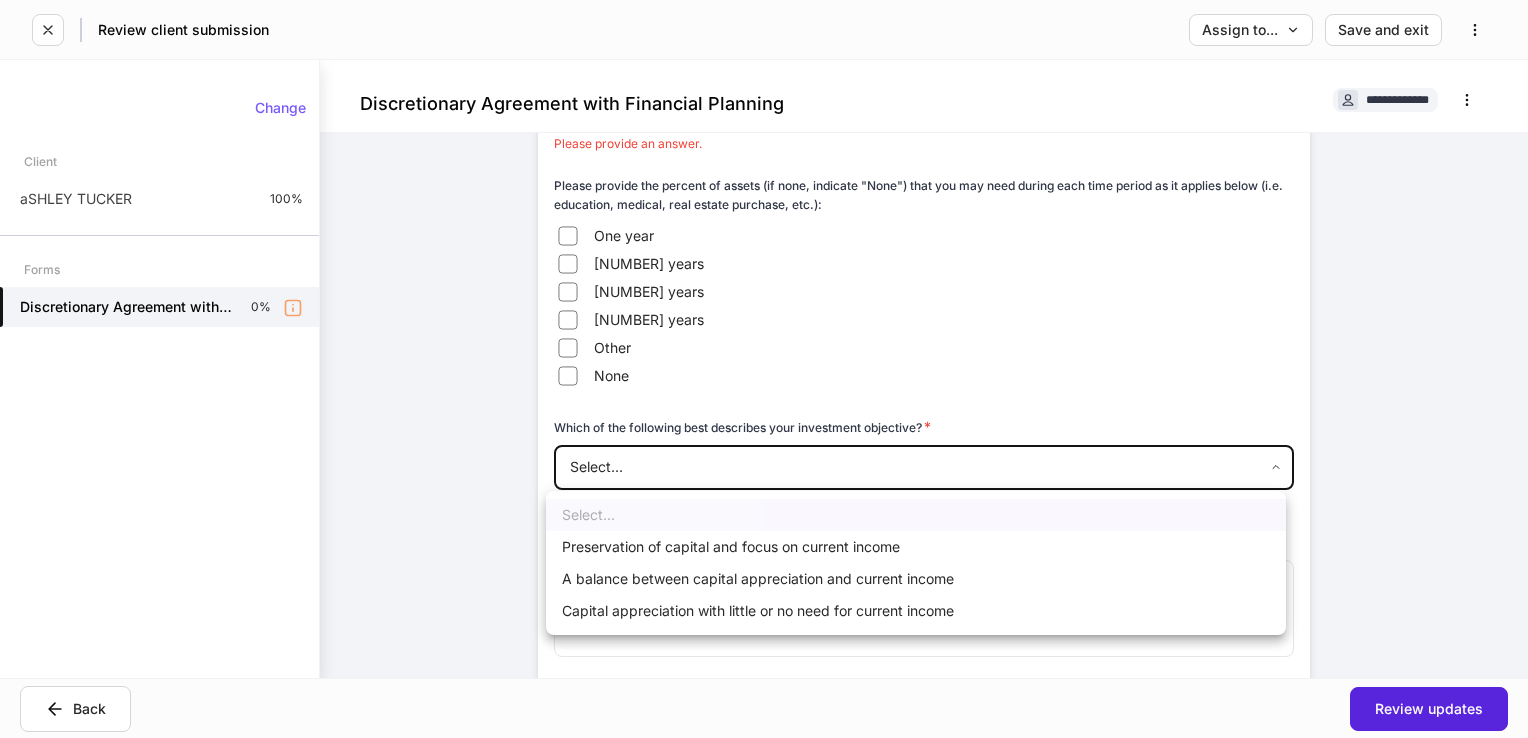 click at bounding box center (764, 369) 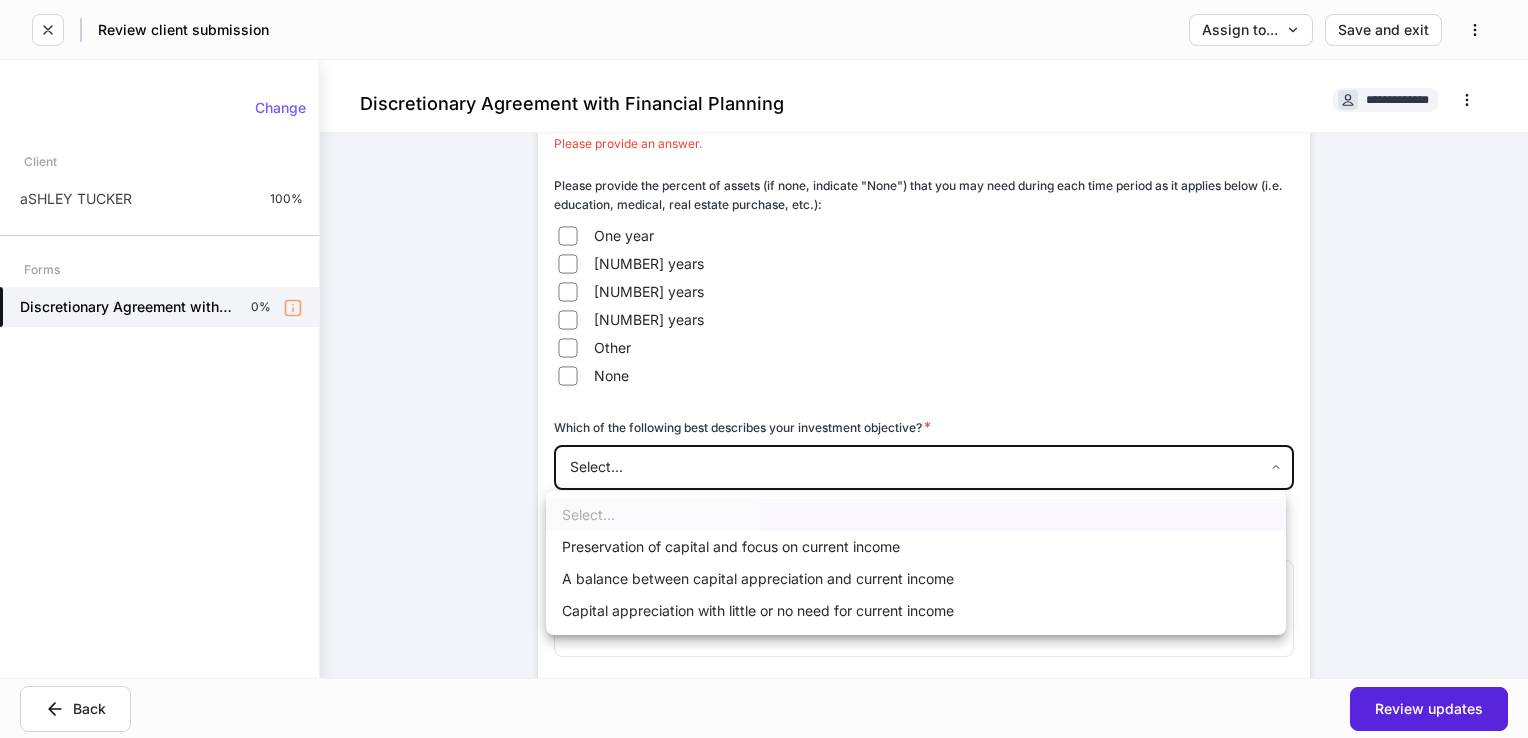 click on "**********" at bounding box center [764, 369] 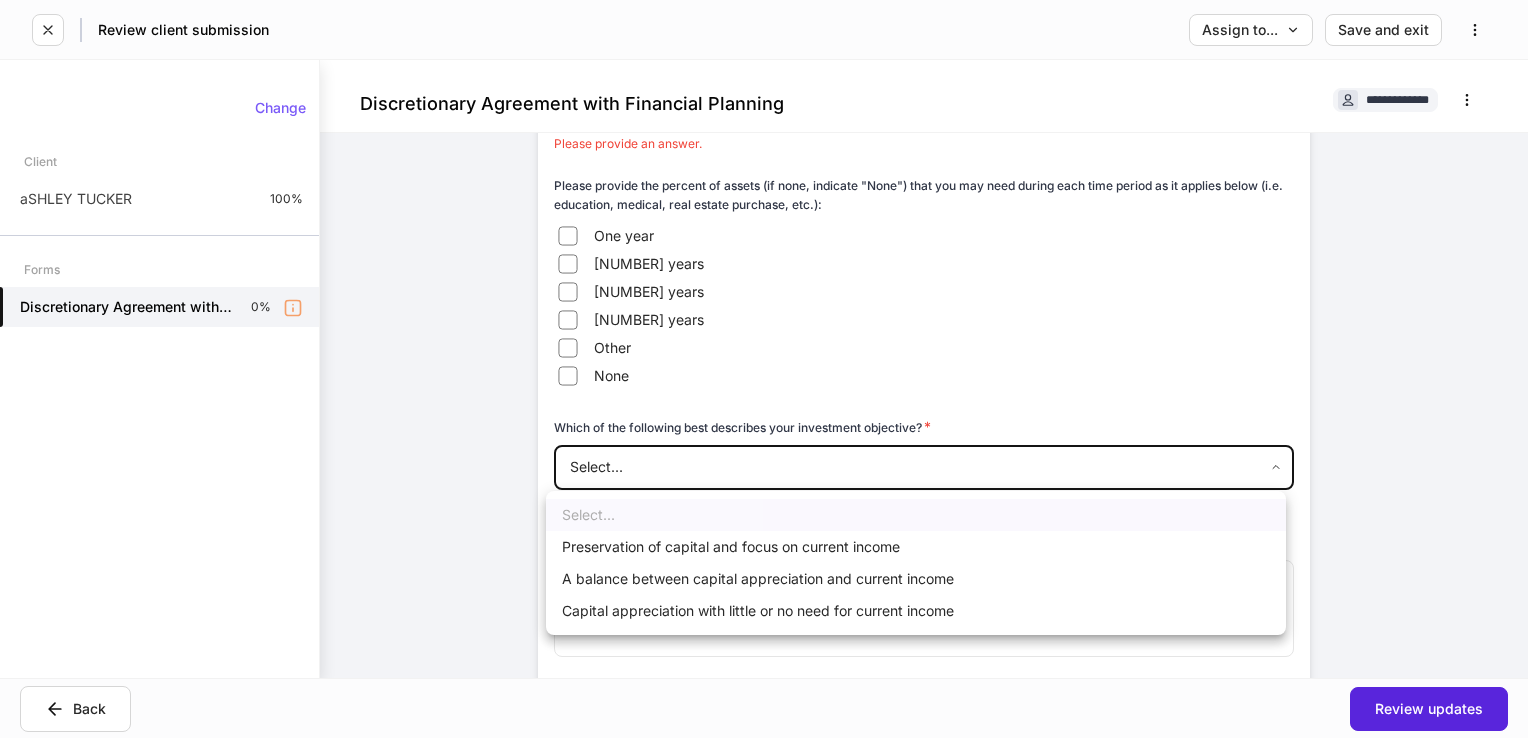 click at bounding box center (764, 369) 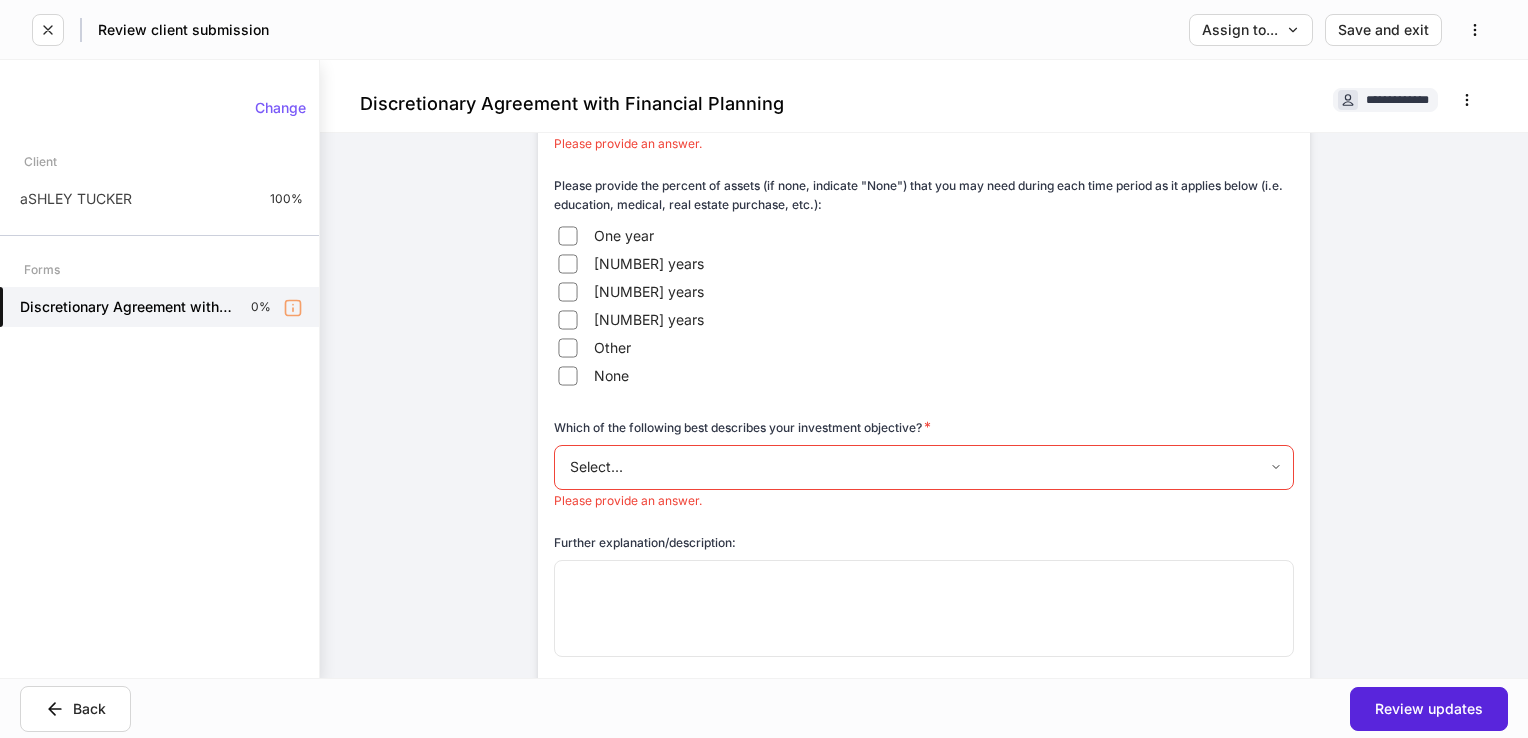 click on "Which of the following best describes your investment objective? *" at bounding box center (742, 427) 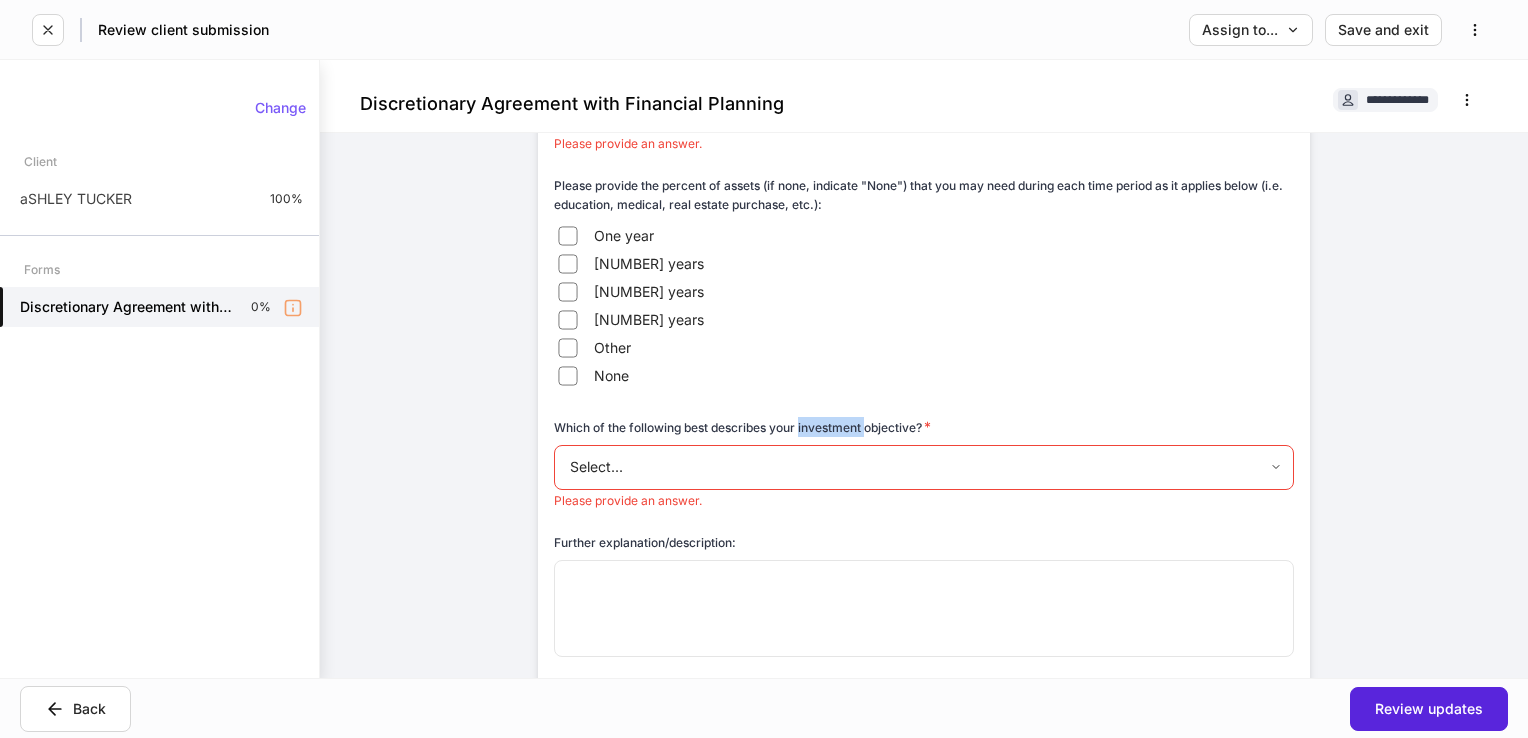 click on "Which of the following best describes your investment objective? *" at bounding box center (742, 427) 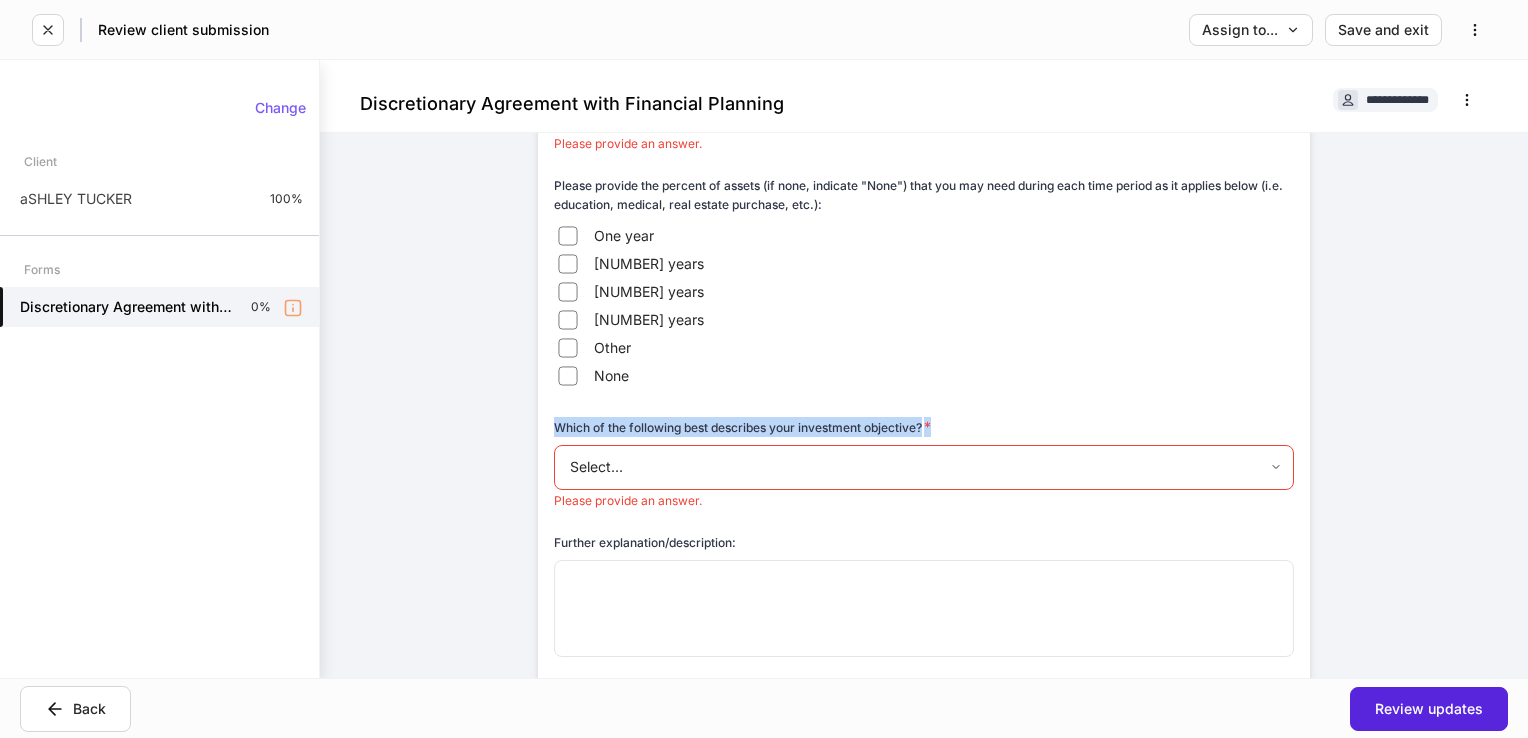 copy on "Which of the following best describes your investment objective? *" 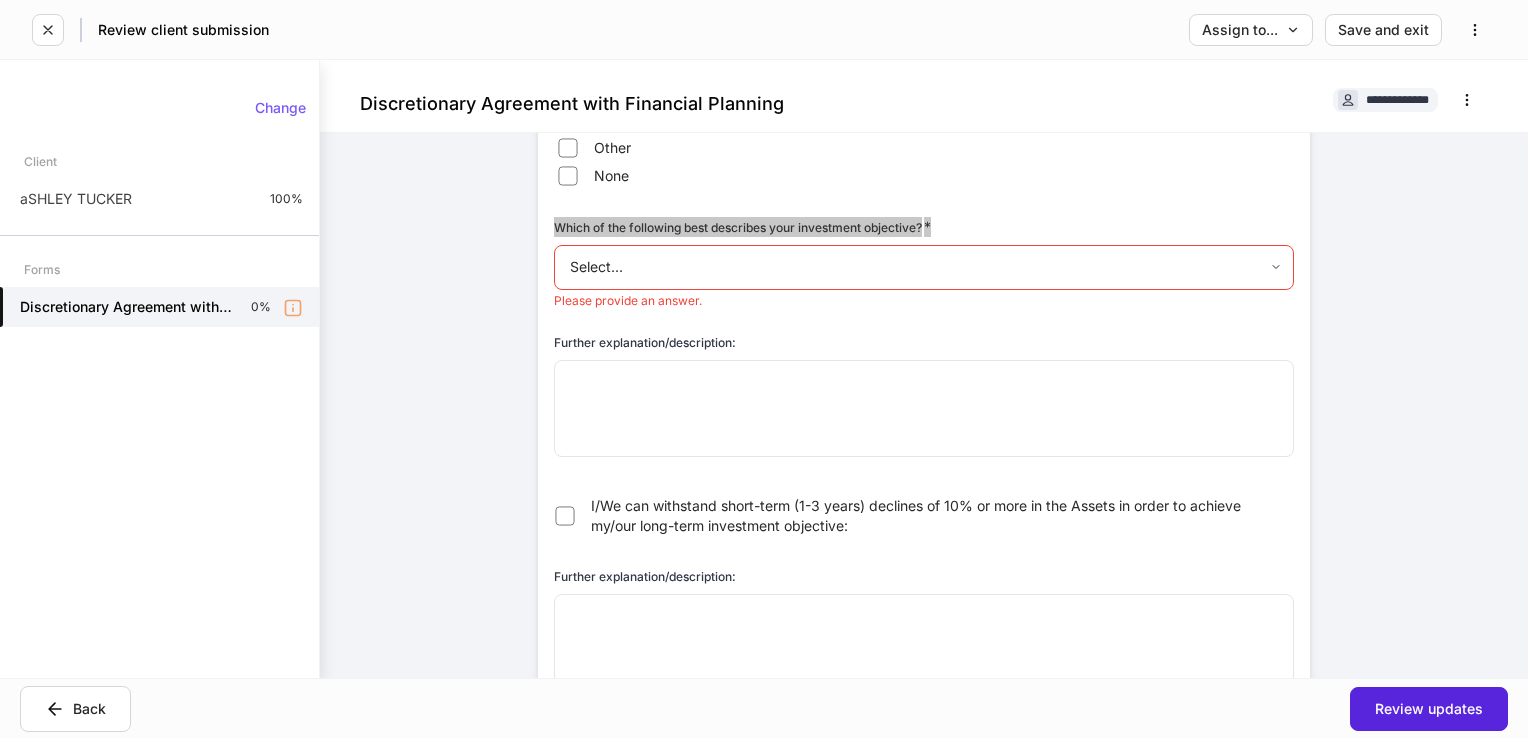 scroll, scrollTop: 600, scrollLeft: 0, axis: vertical 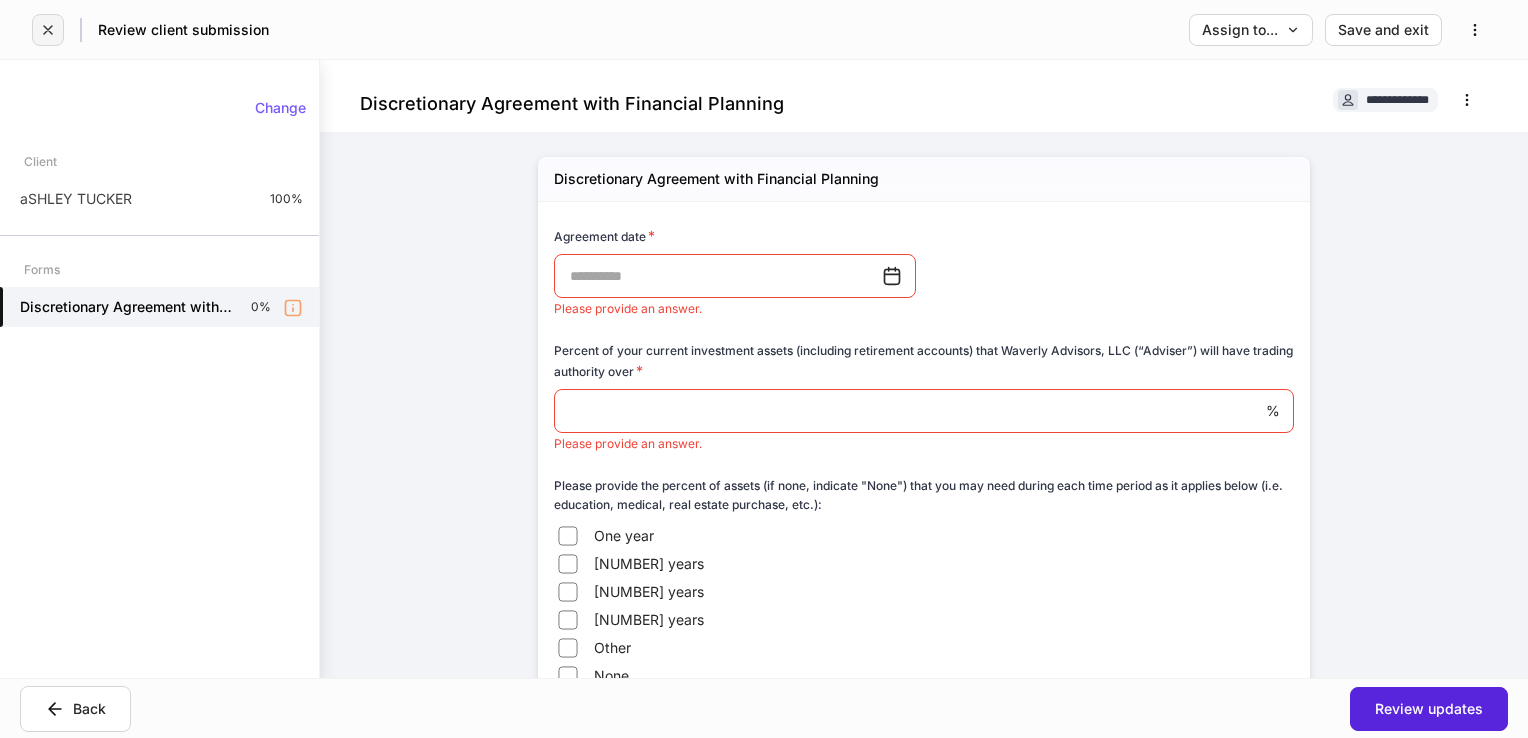 click 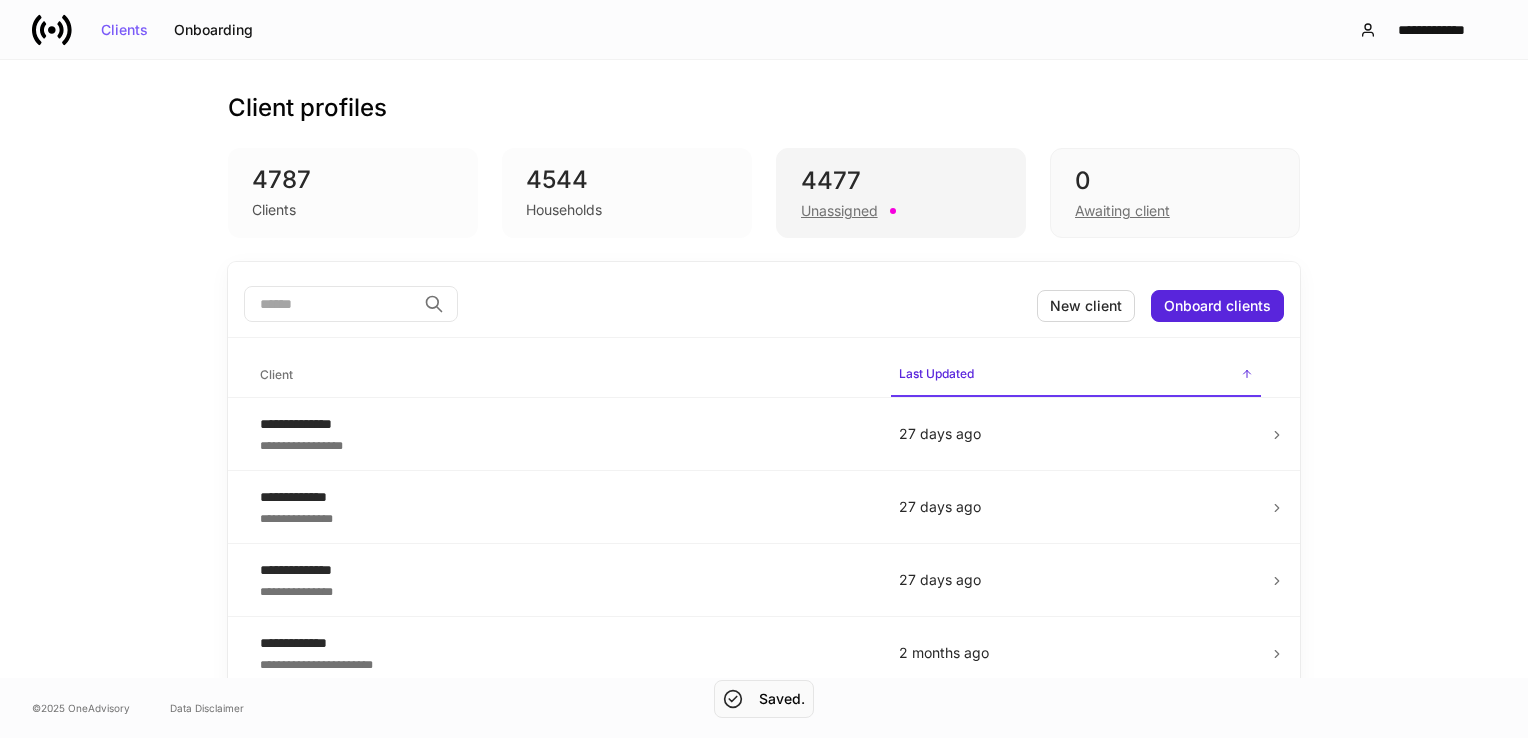 click on "Unassigned" at bounding box center [839, 211] 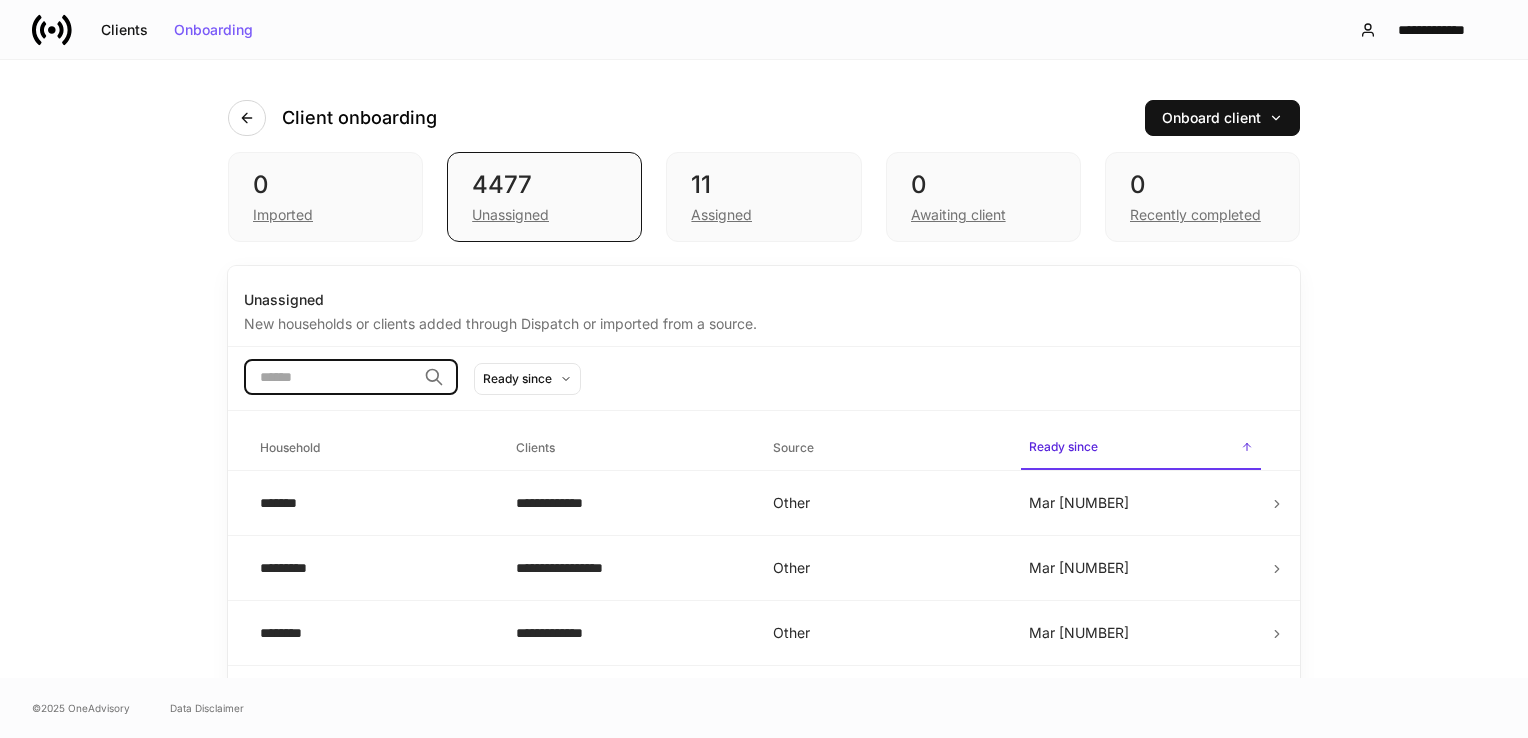 click at bounding box center [330, 377] 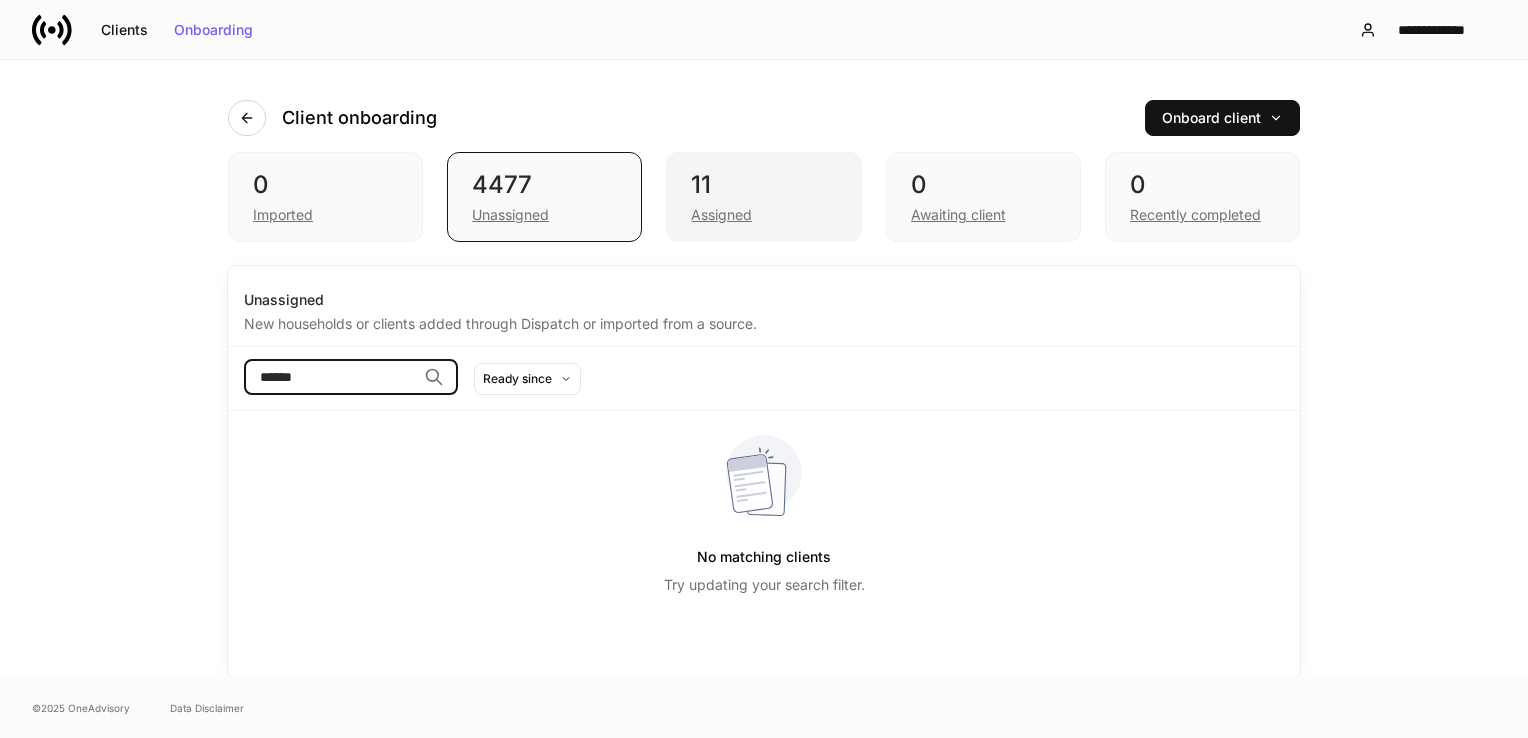 type on "******" 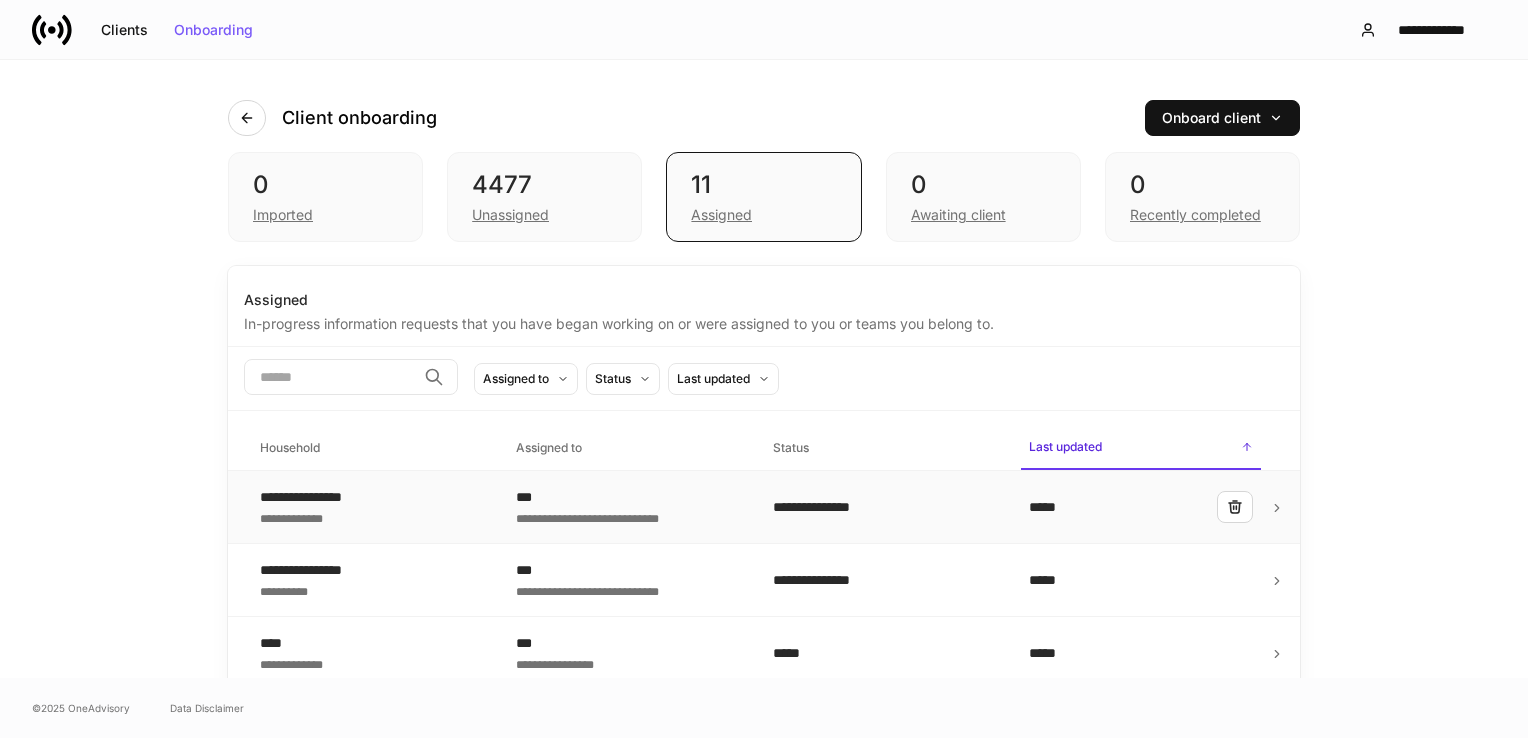 click on "**********" at bounding box center (322, 517) 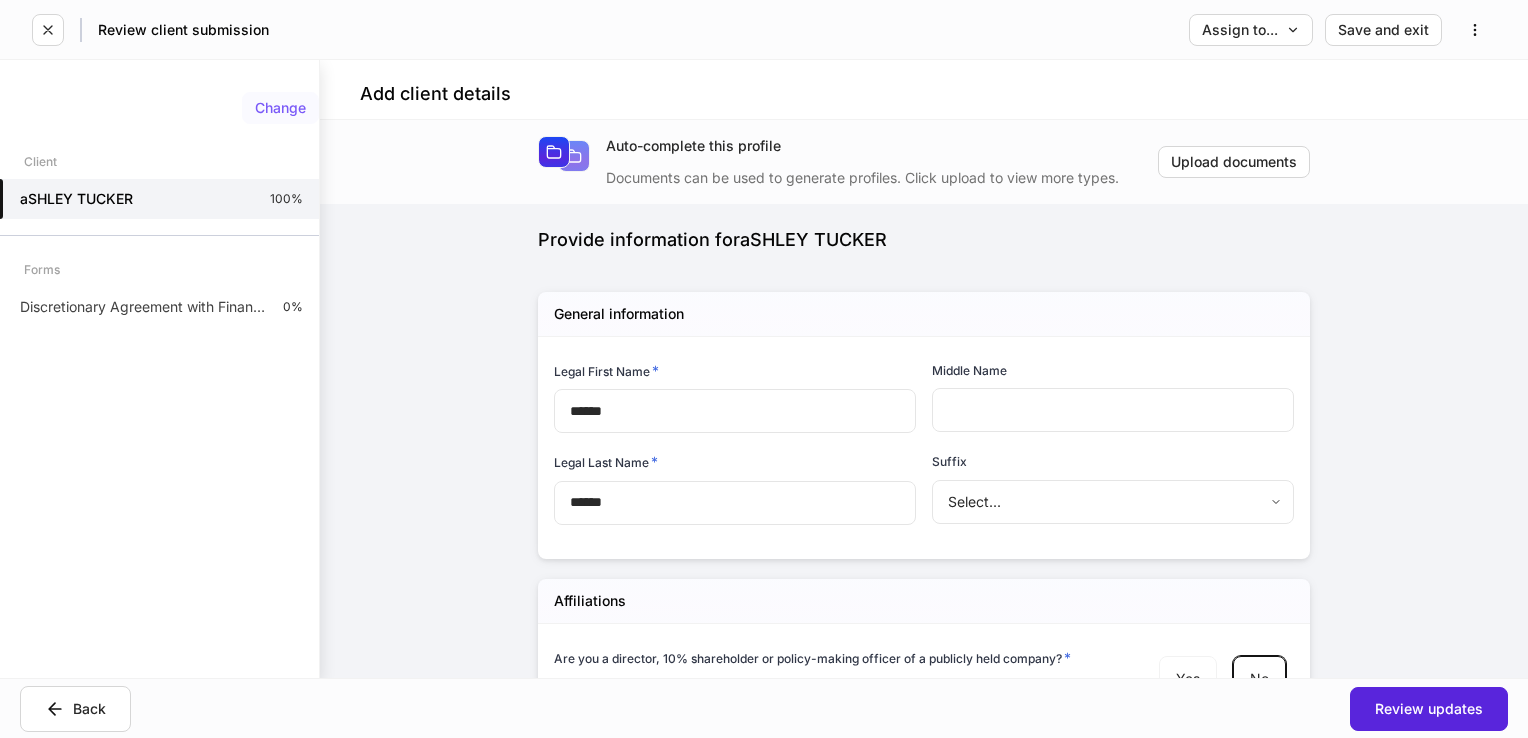 click on "Change" at bounding box center (280, 108) 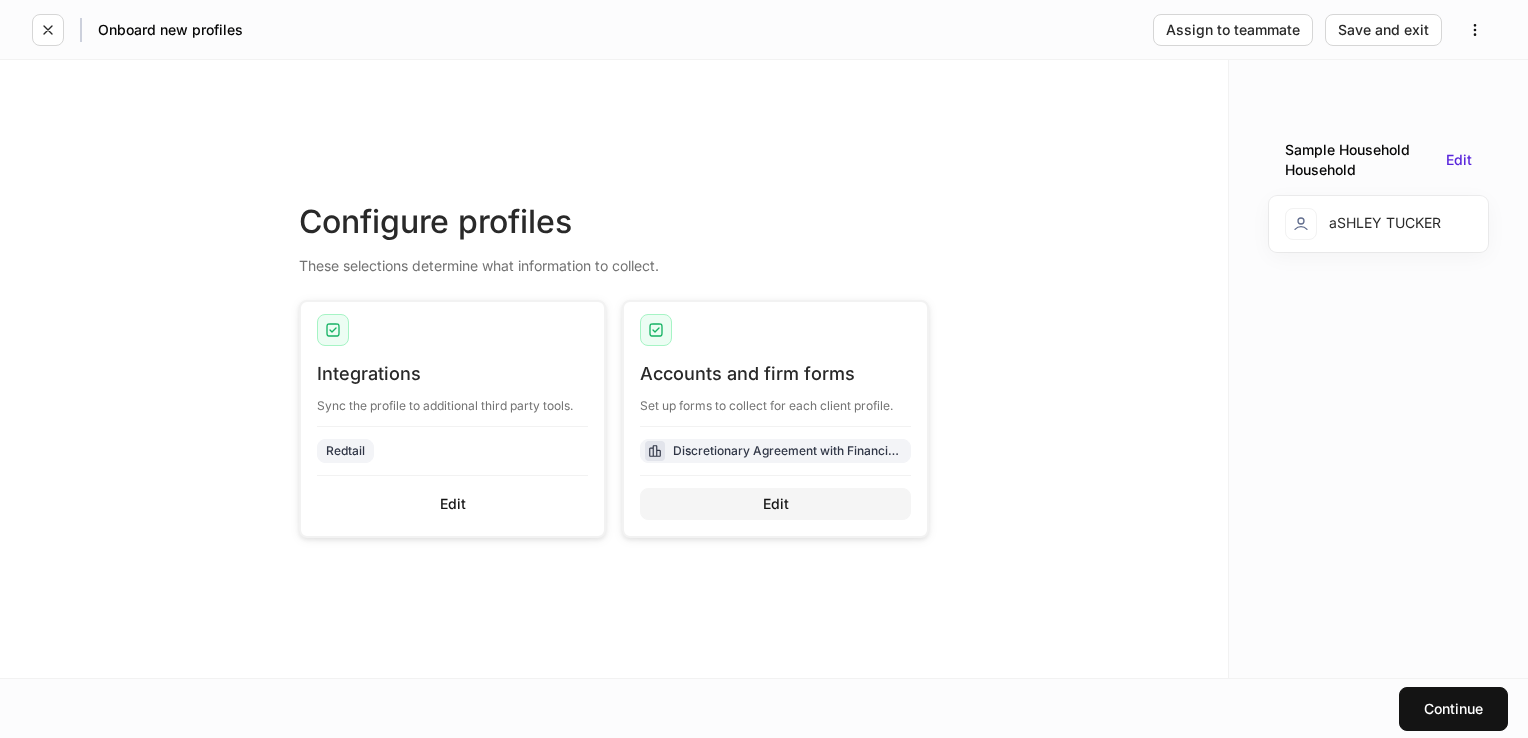 click on "Edit" at bounding box center [776, 504] 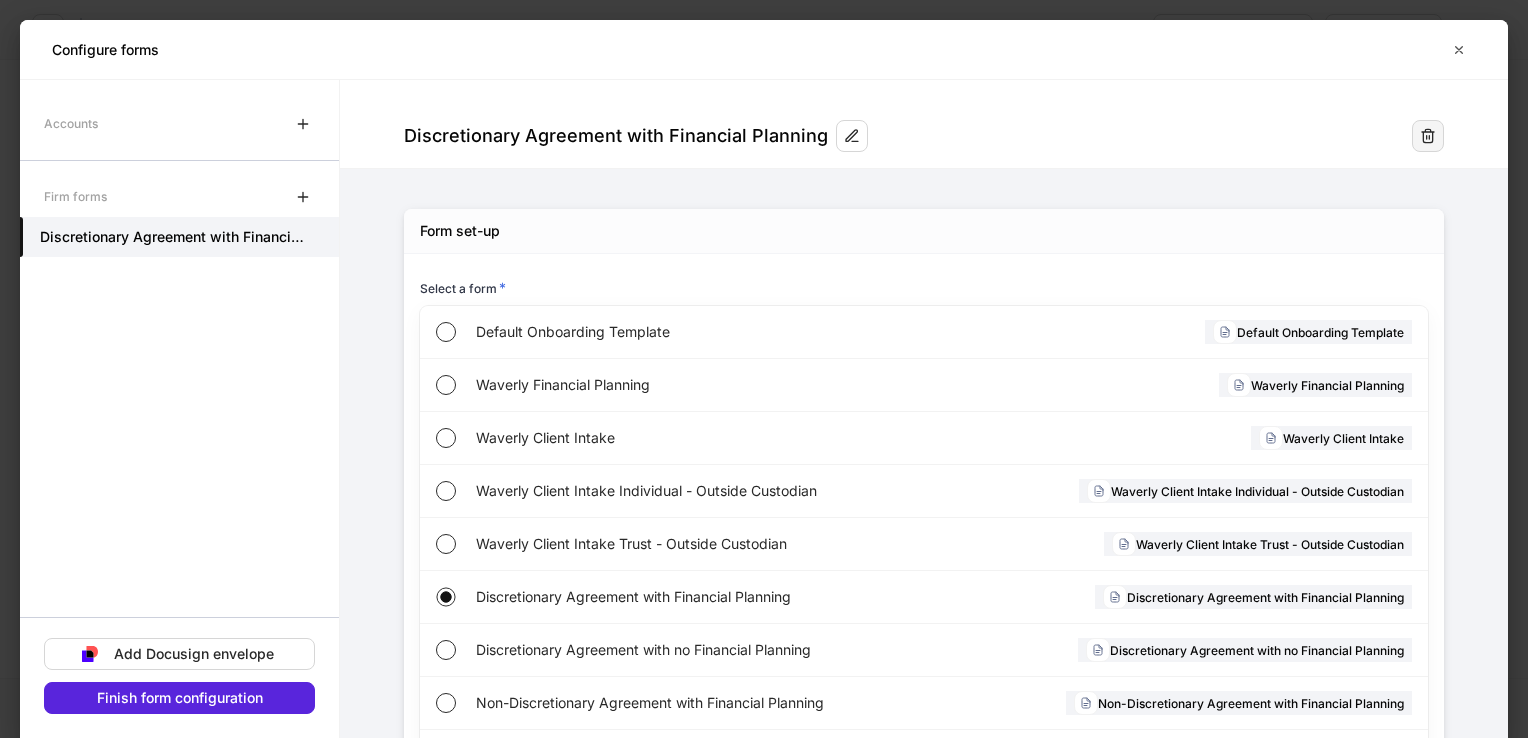 click at bounding box center [1428, 136] 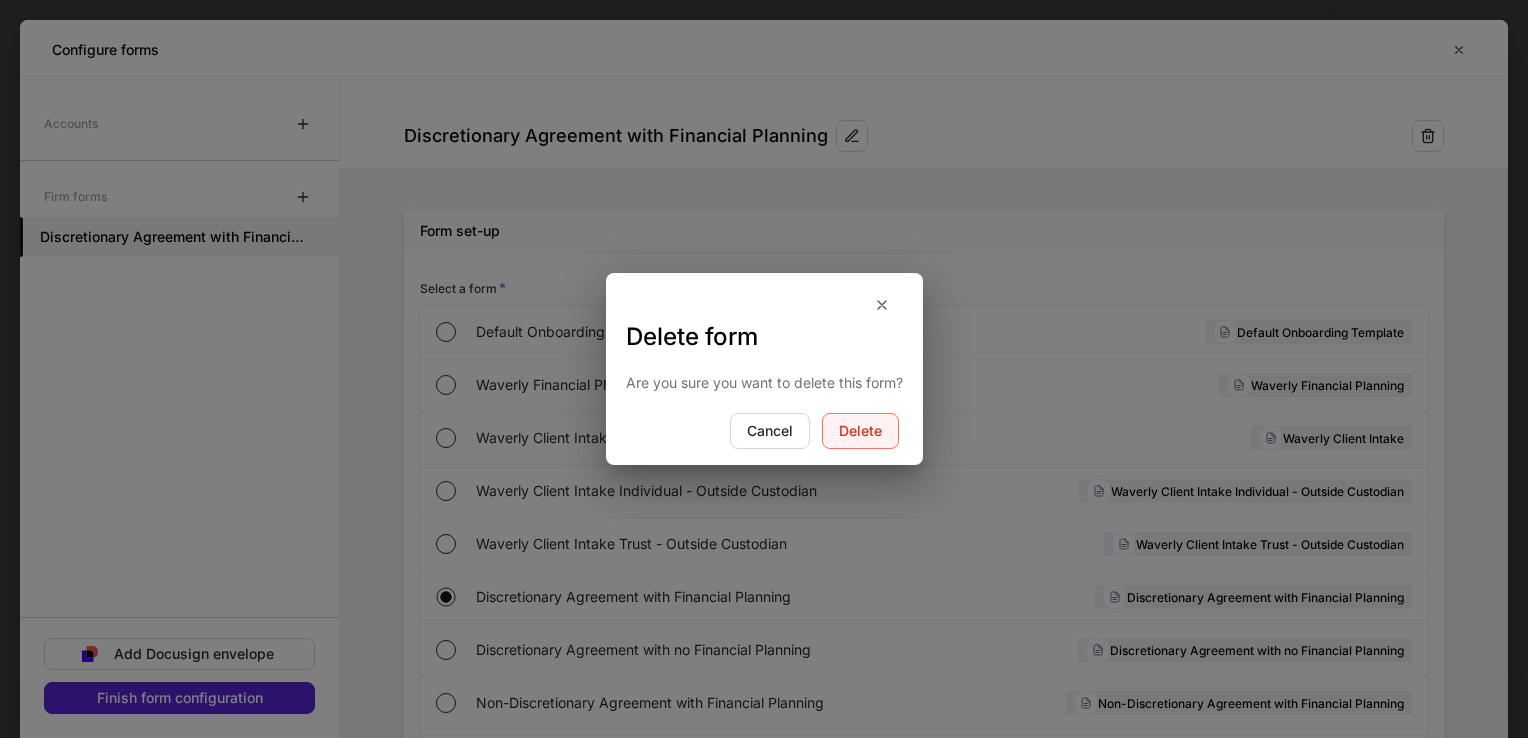 click on "Delete" at bounding box center [860, 431] 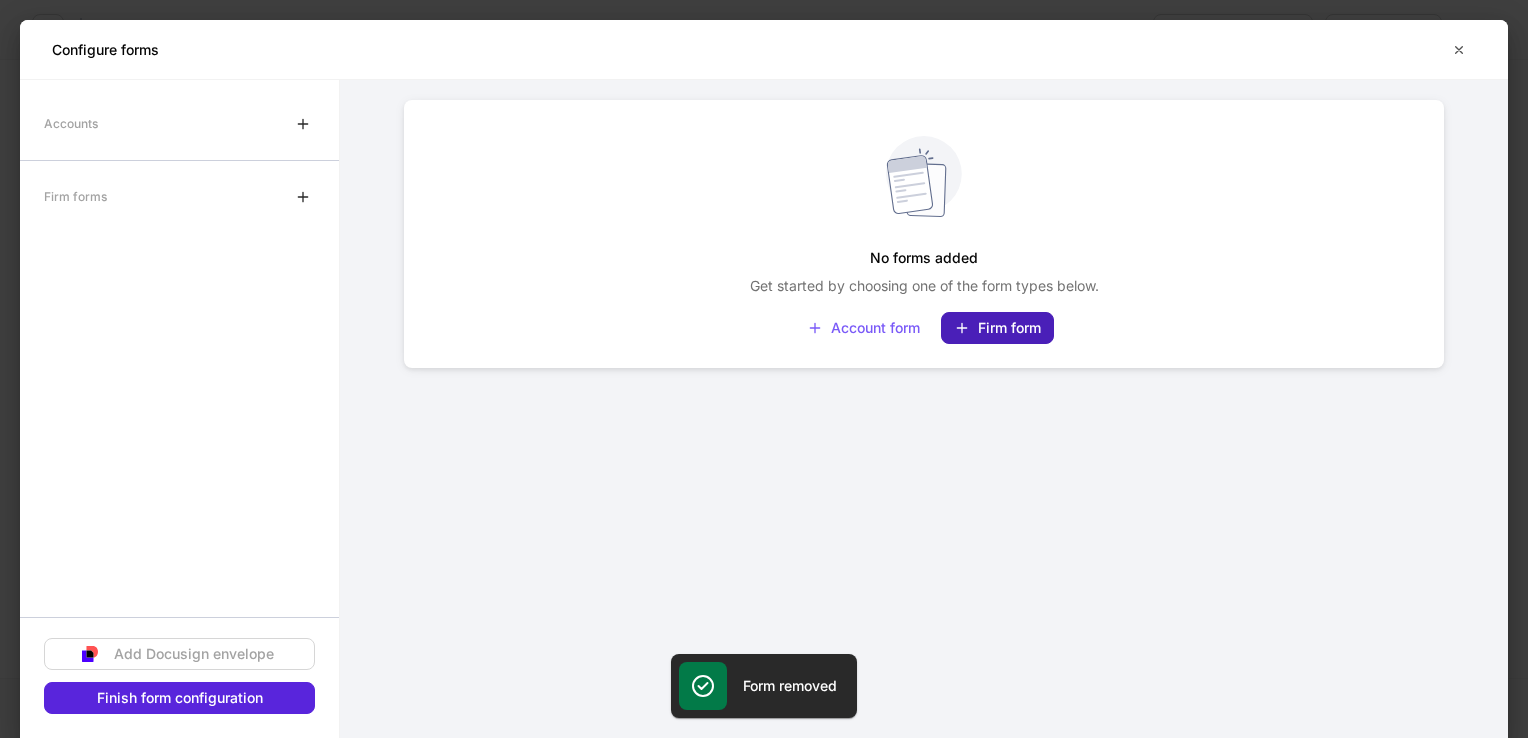 click on "Firm form" at bounding box center (997, 328) 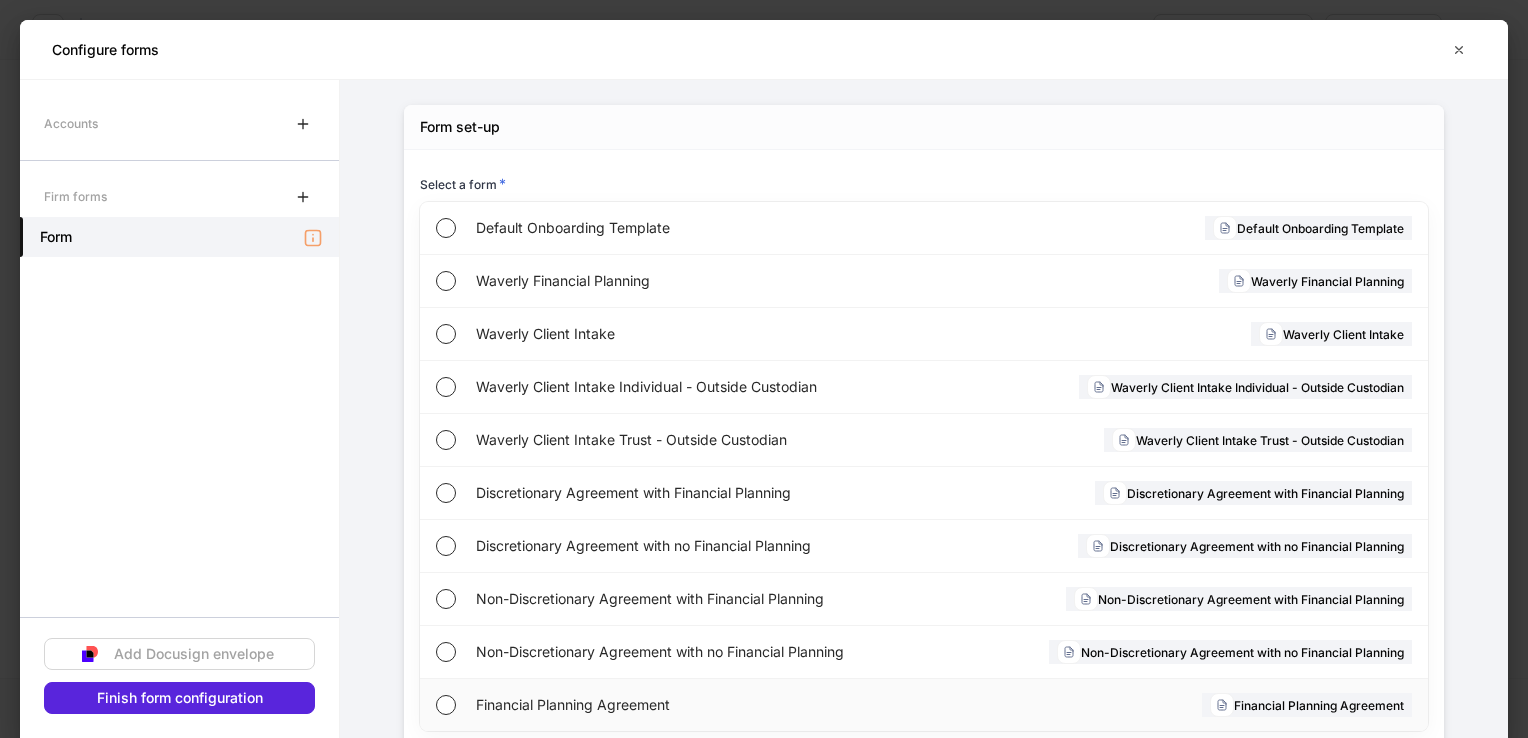 scroll, scrollTop: 0, scrollLeft: 0, axis: both 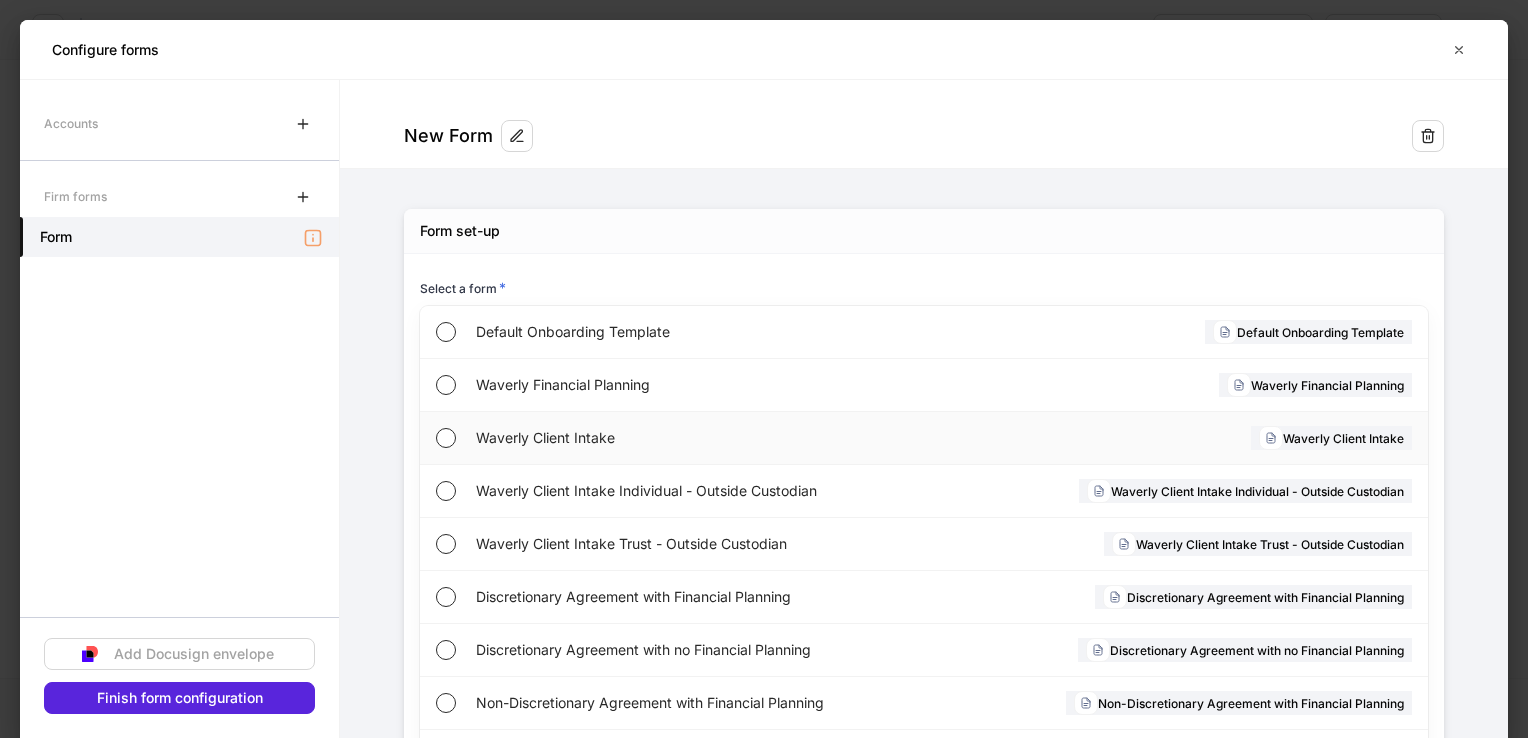 click on "Waverly Client Intake" at bounding box center [696, 438] 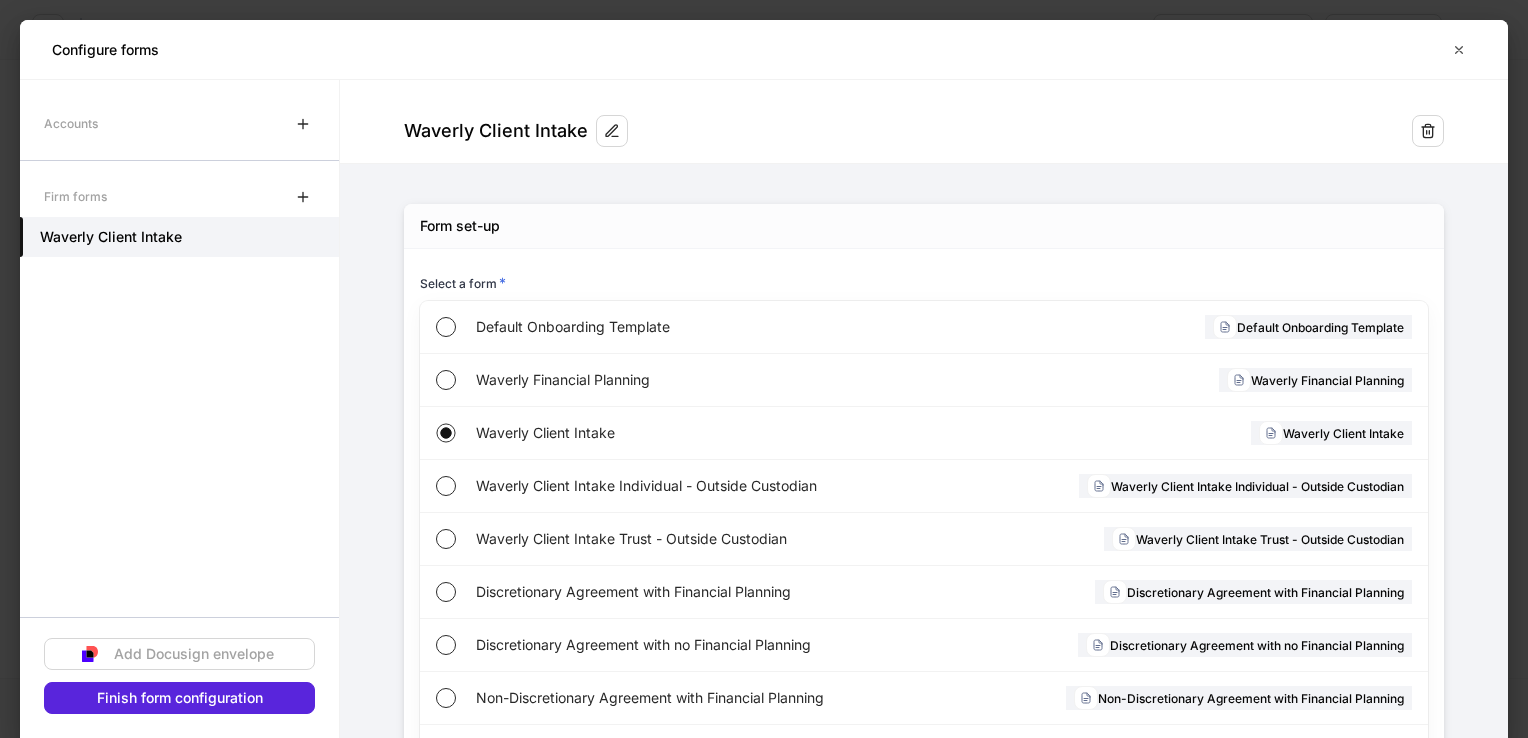 scroll, scrollTop: 0, scrollLeft: 0, axis: both 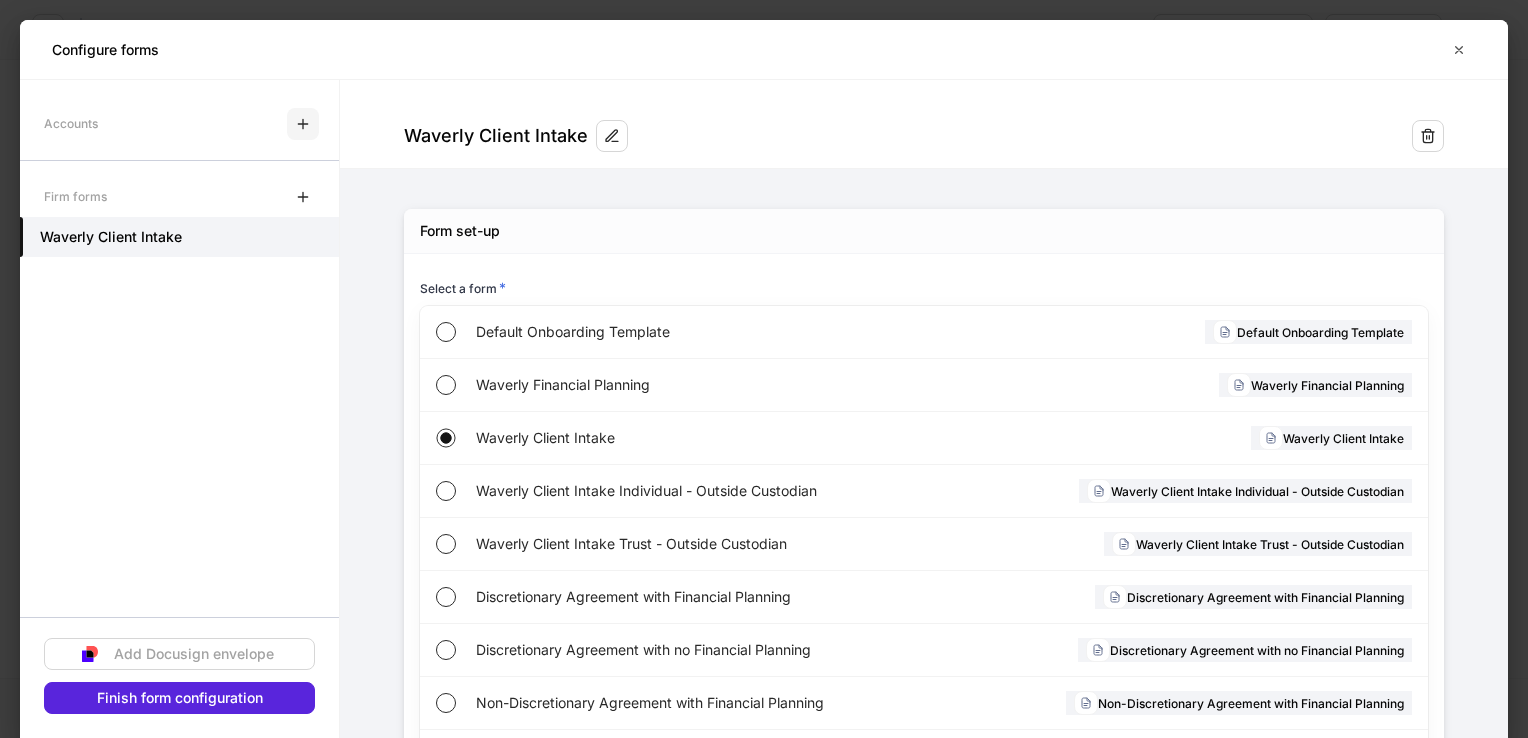 click 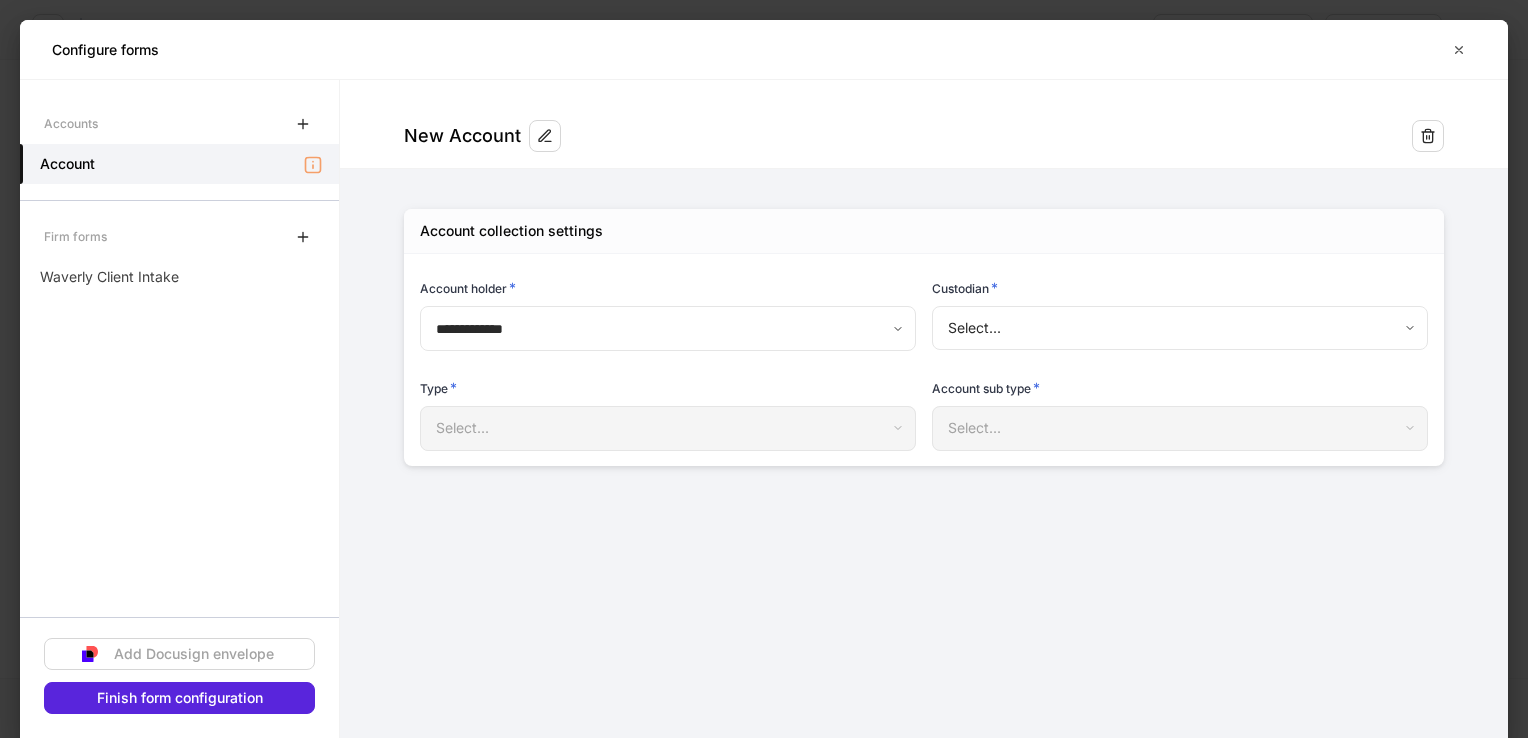 click on "**********" at bounding box center [764, 369] 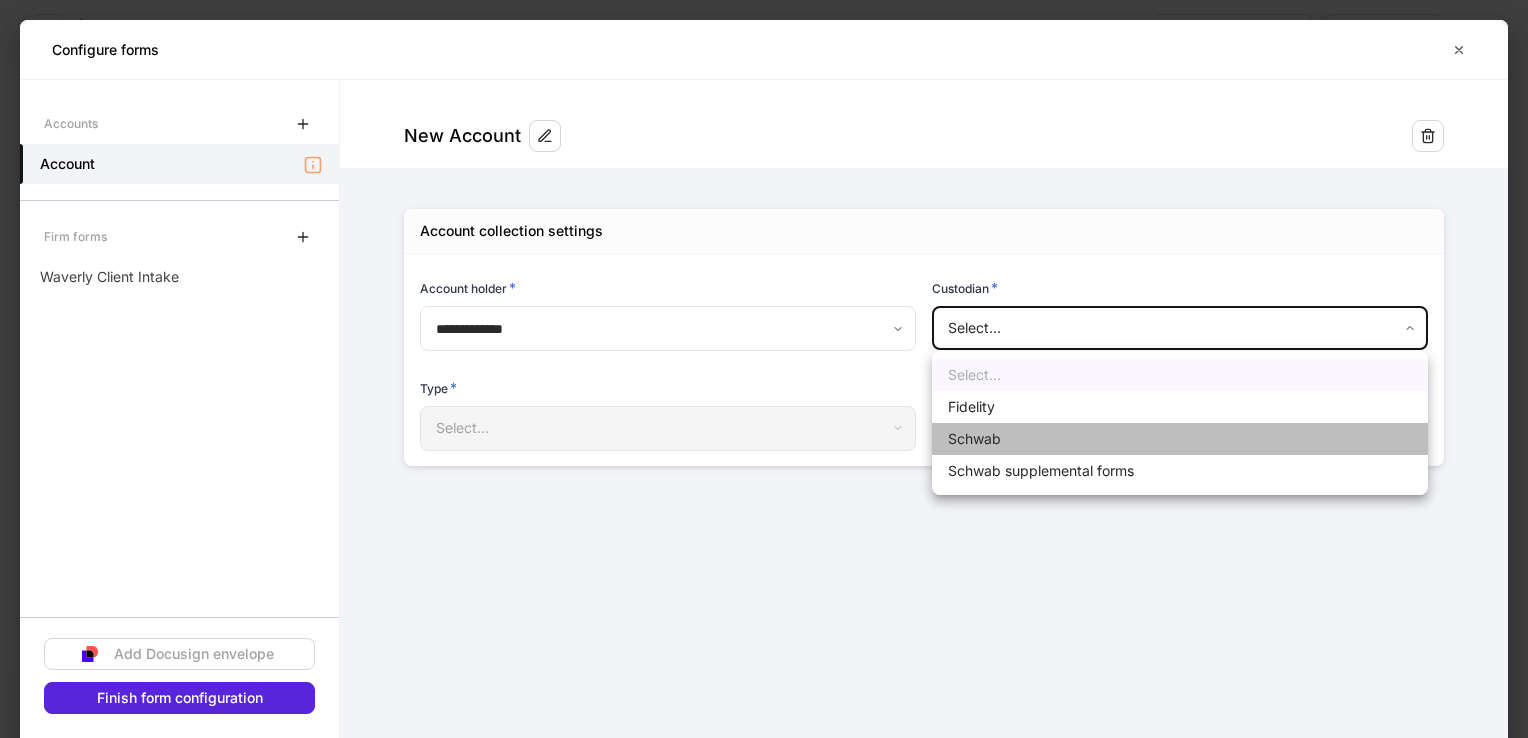 click on "Schwab" at bounding box center (1180, 439) 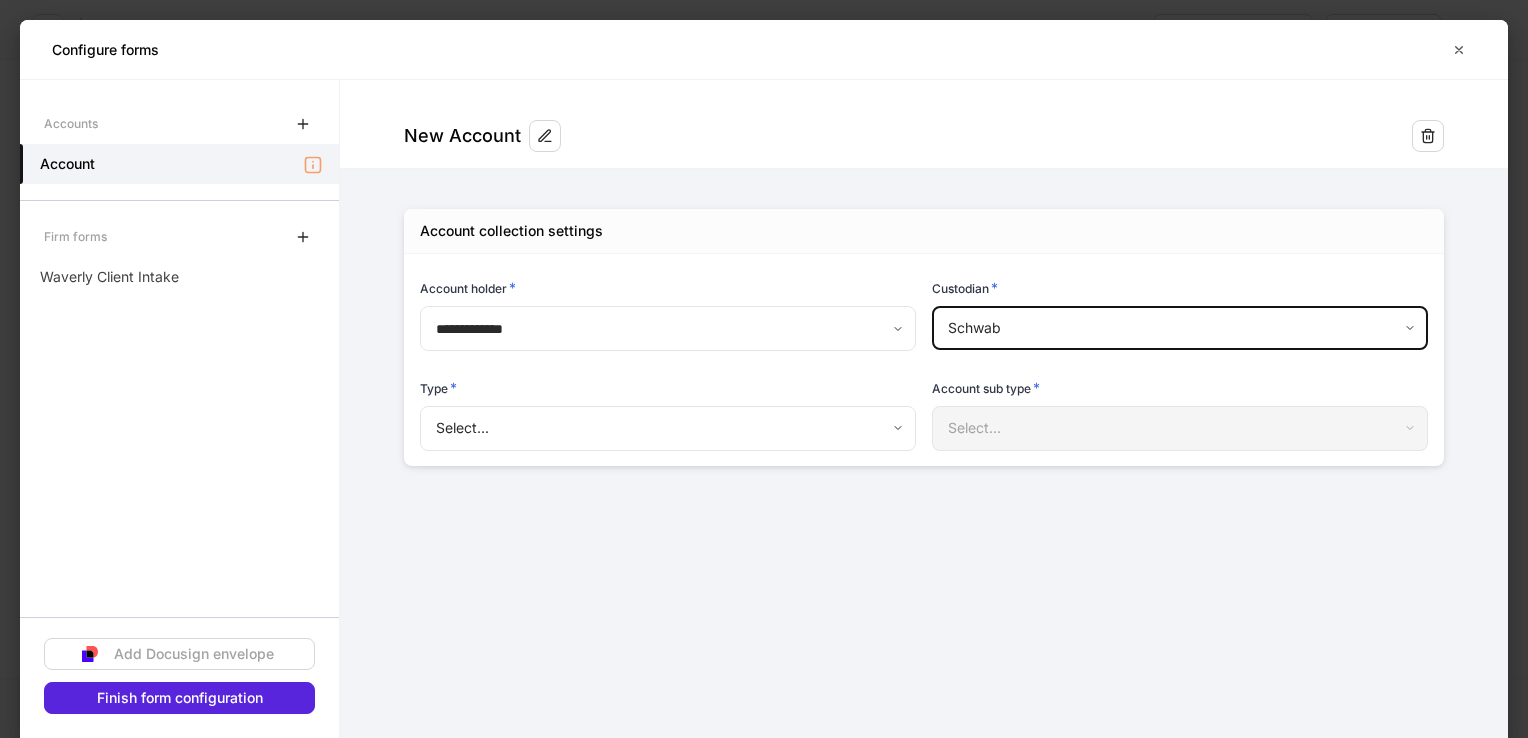 click on "**********" at bounding box center [764, 369] 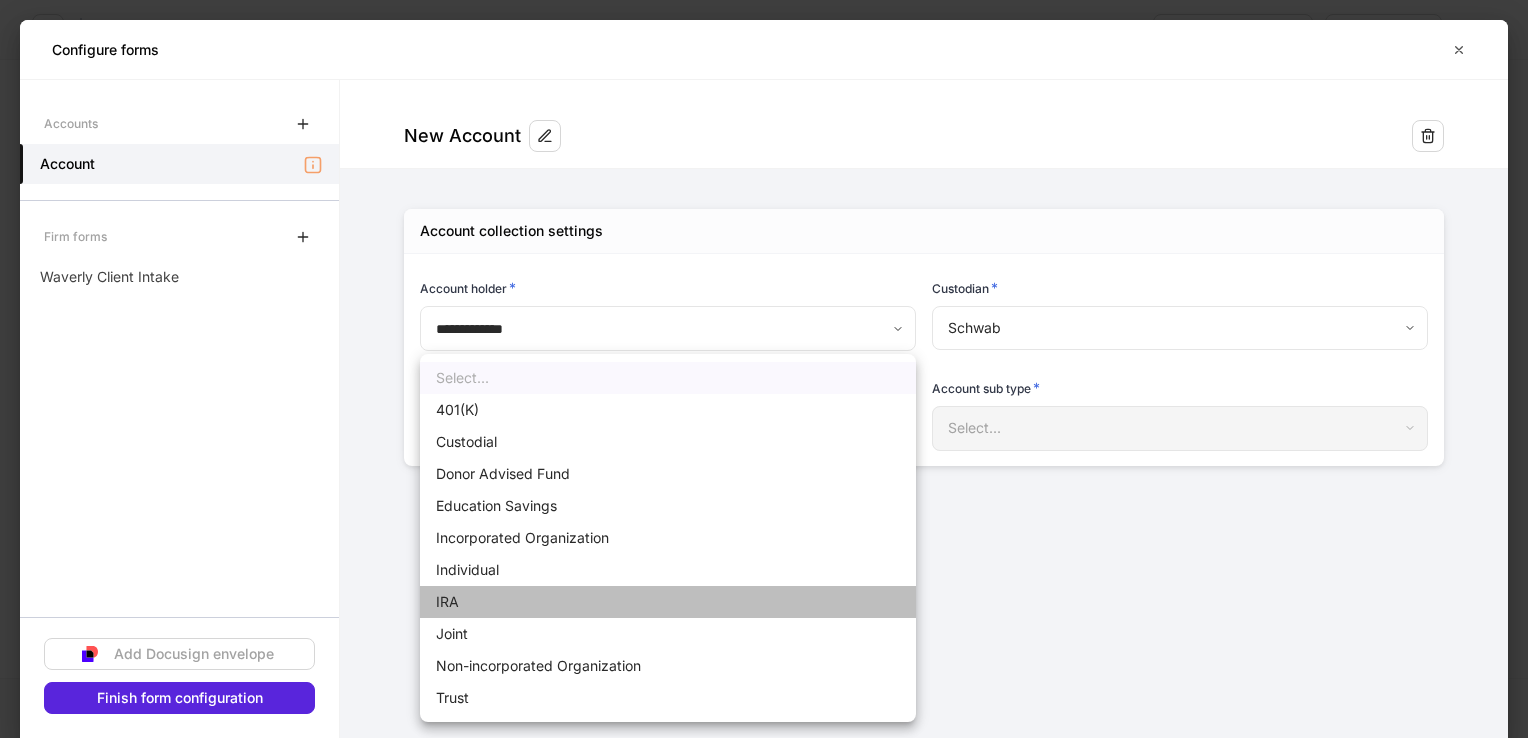 click on "IRA" at bounding box center [668, 602] 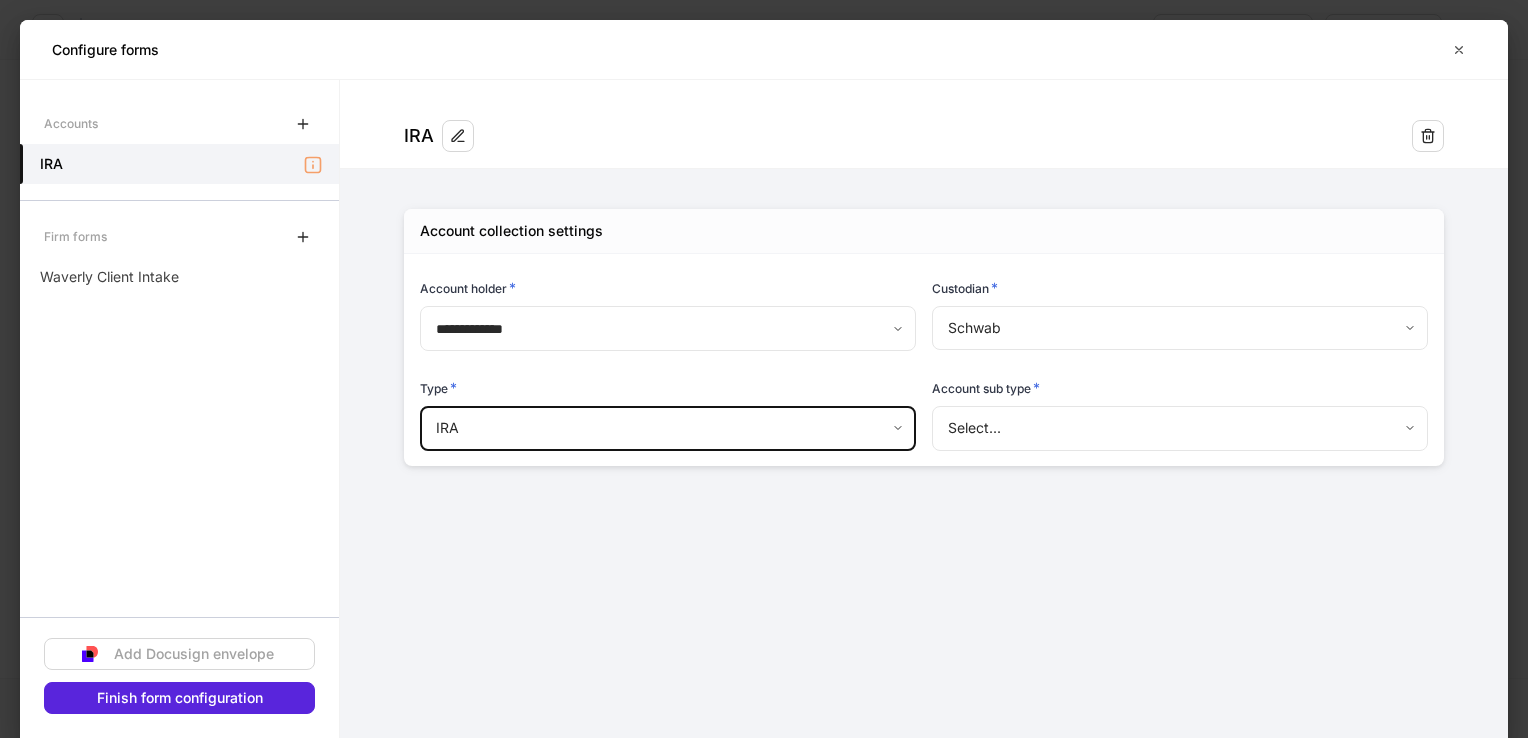 click on "**********" at bounding box center (764, 369) 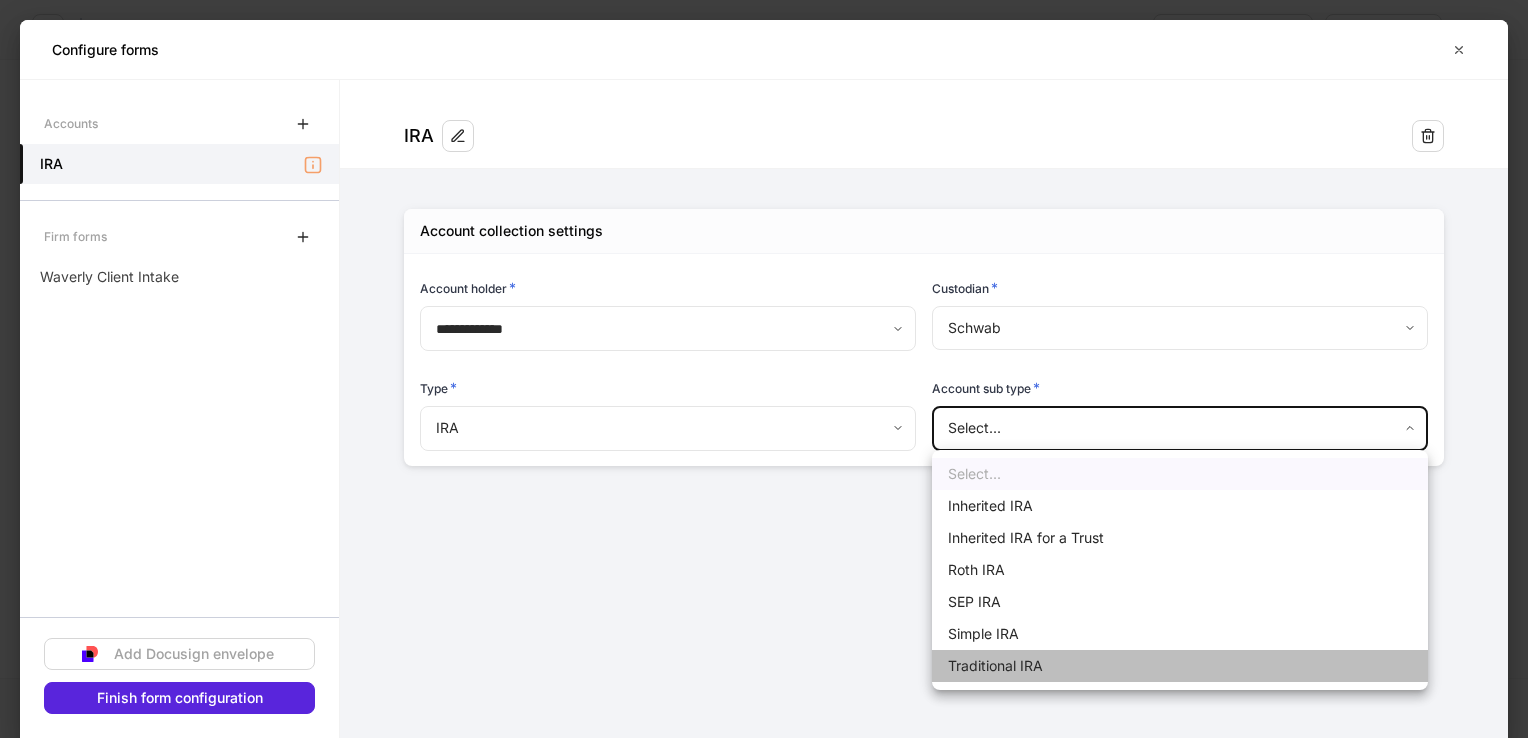 click on "Traditional IRA" at bounding box center (1180, 666) 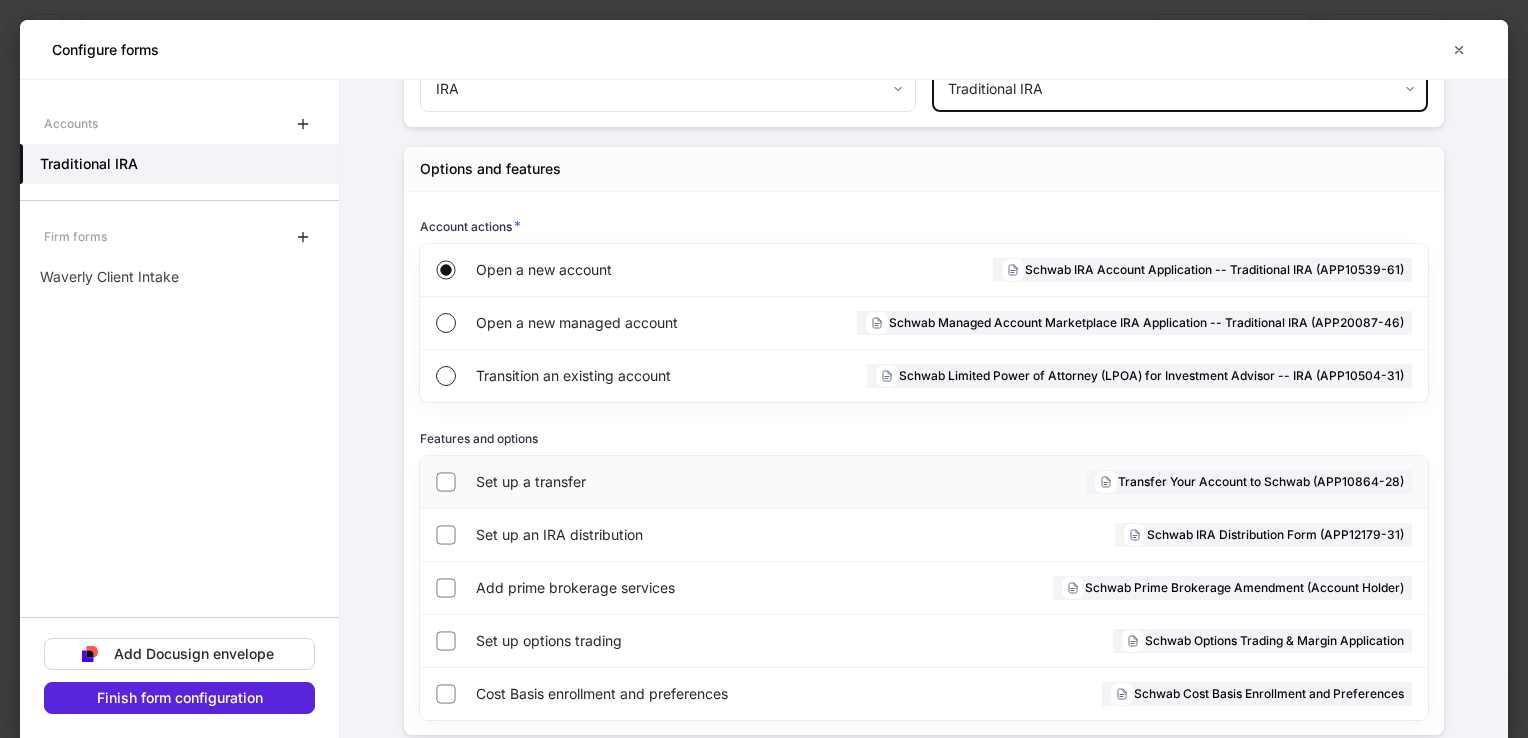 scroll, scrollTop: 374, scrollLeft: 0, axis: vertical 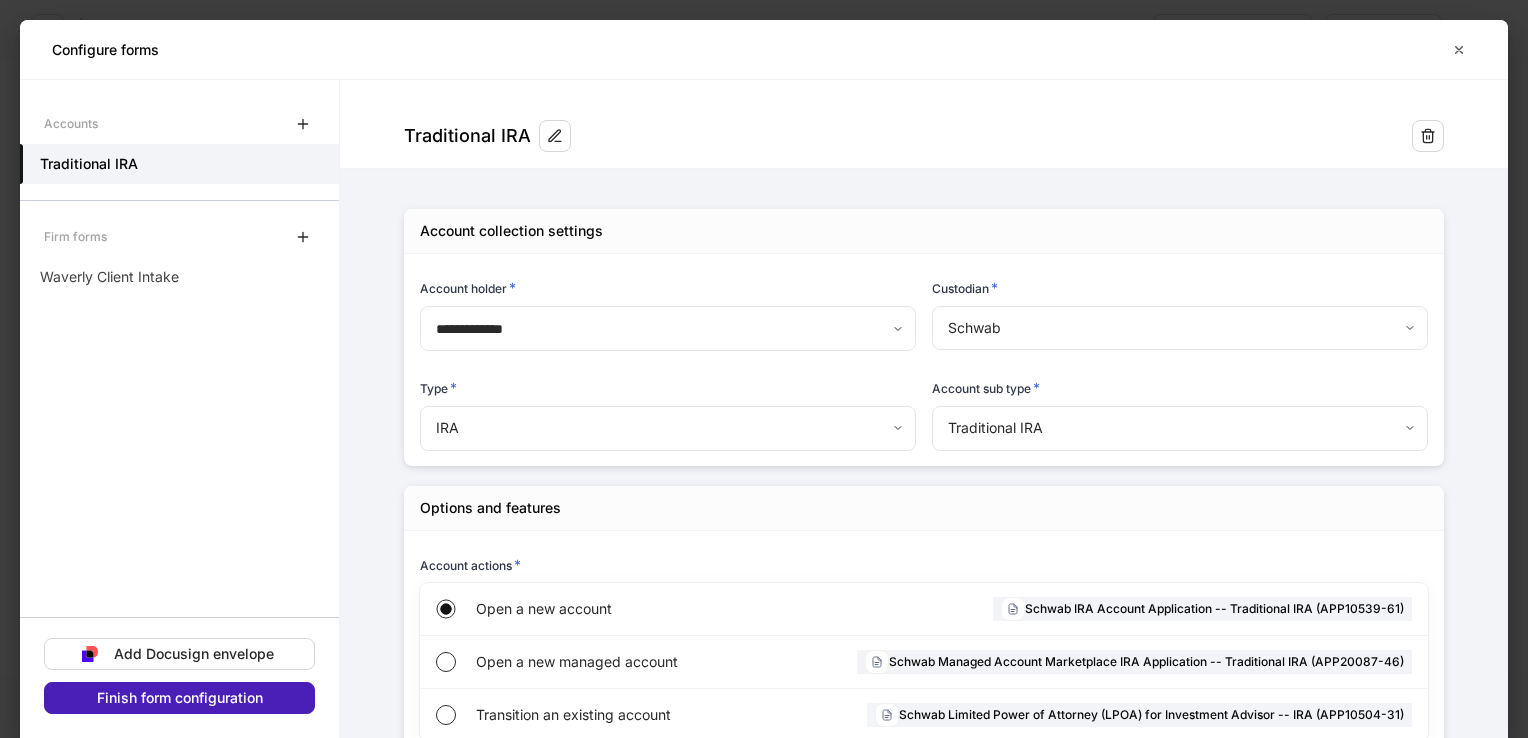 click on "Finish form configuration" at bounding box center (179, 698) 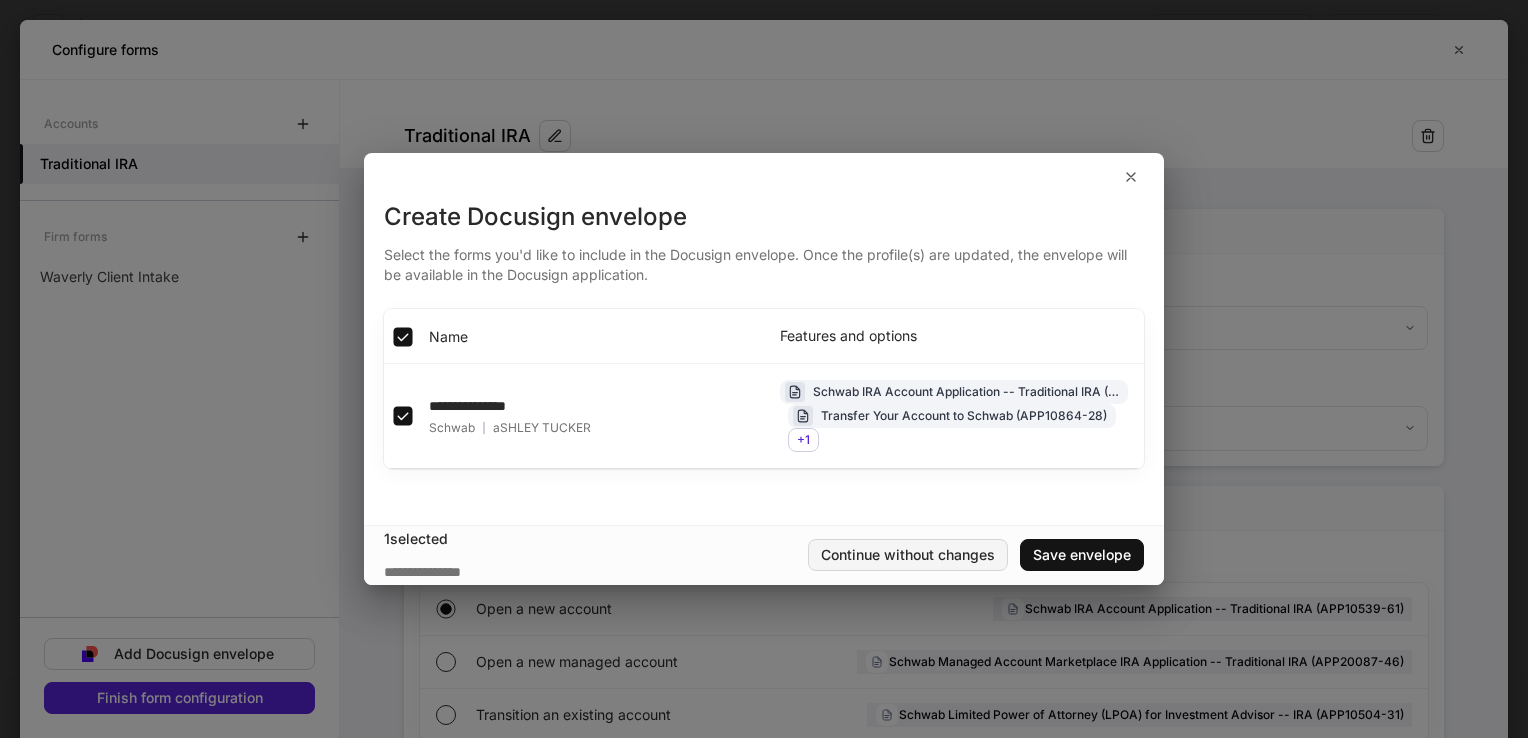 click on "Continue without changes" at bounding box center [908, 555] 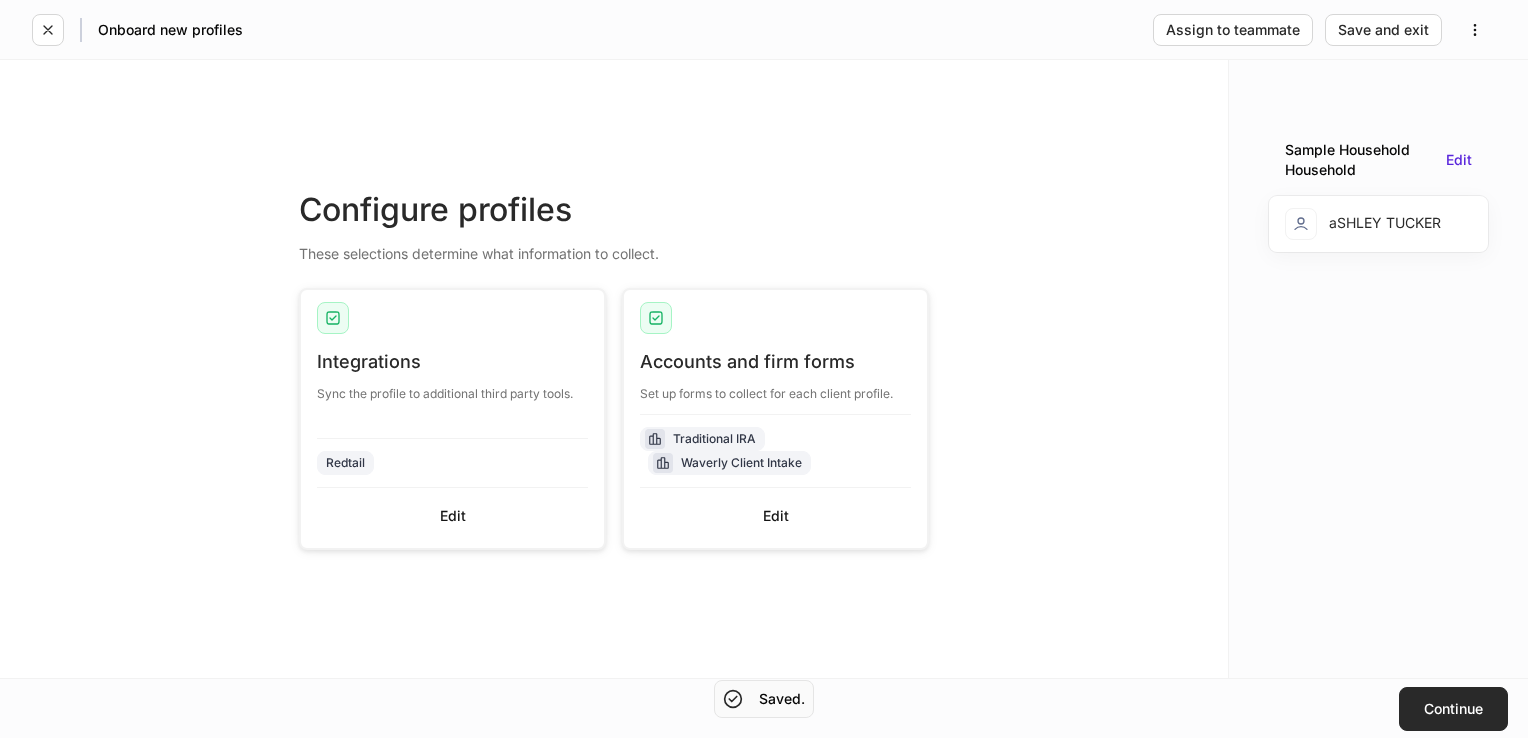 click on "Continue" at bounding box center [1453, 709] 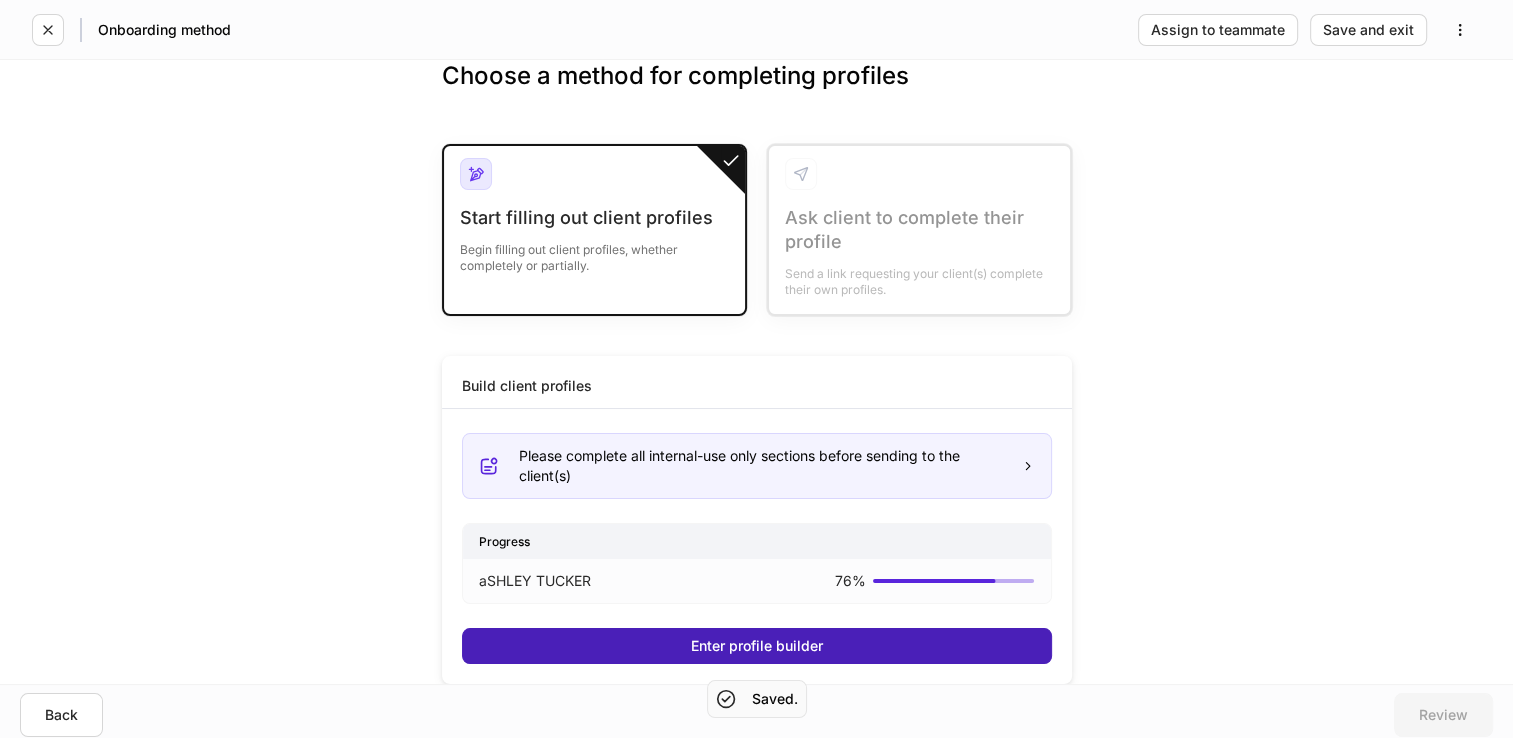 click on "Enter profile builder" at bounding box center (757, 646) 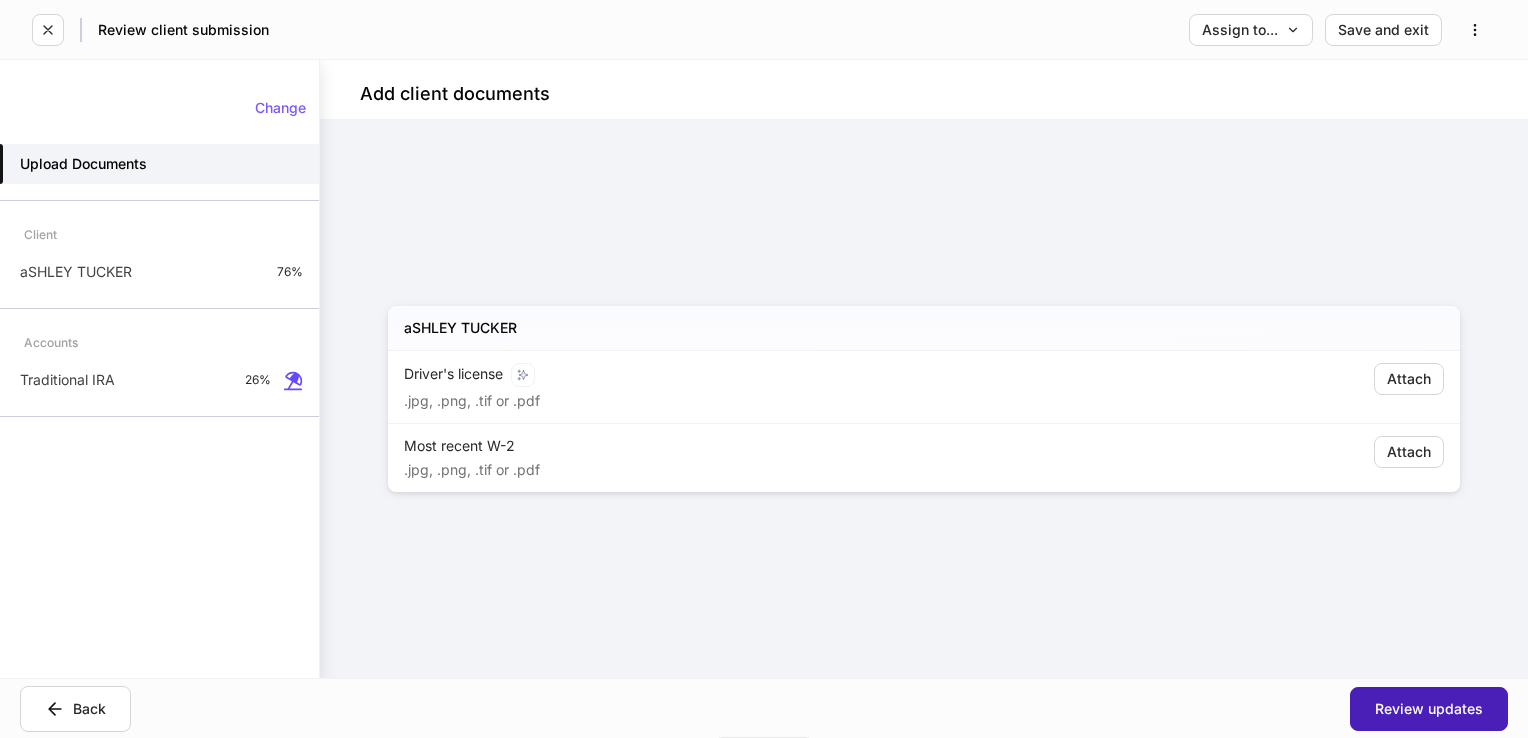 click on "Review updates" at bounding box center [1429, 709] 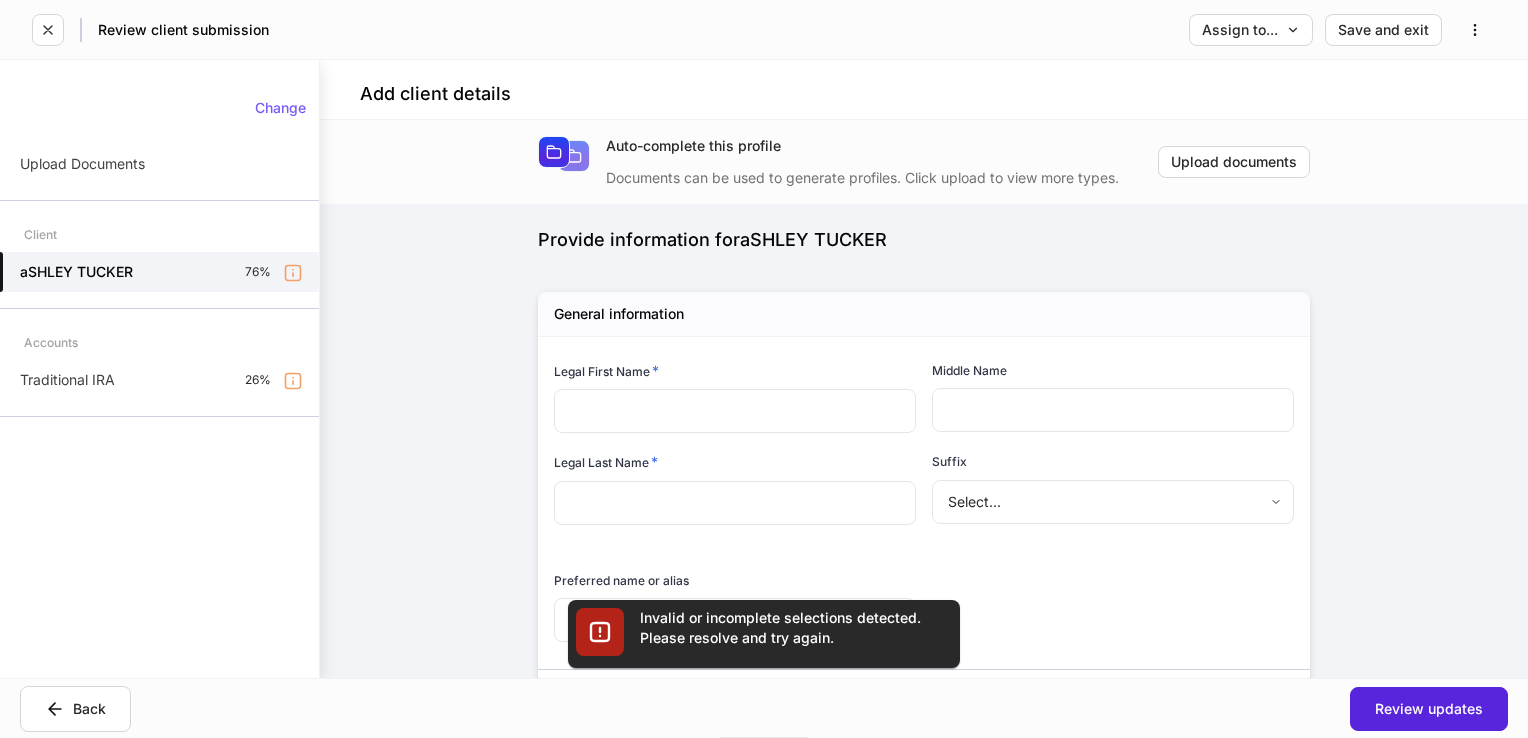 type on "******" 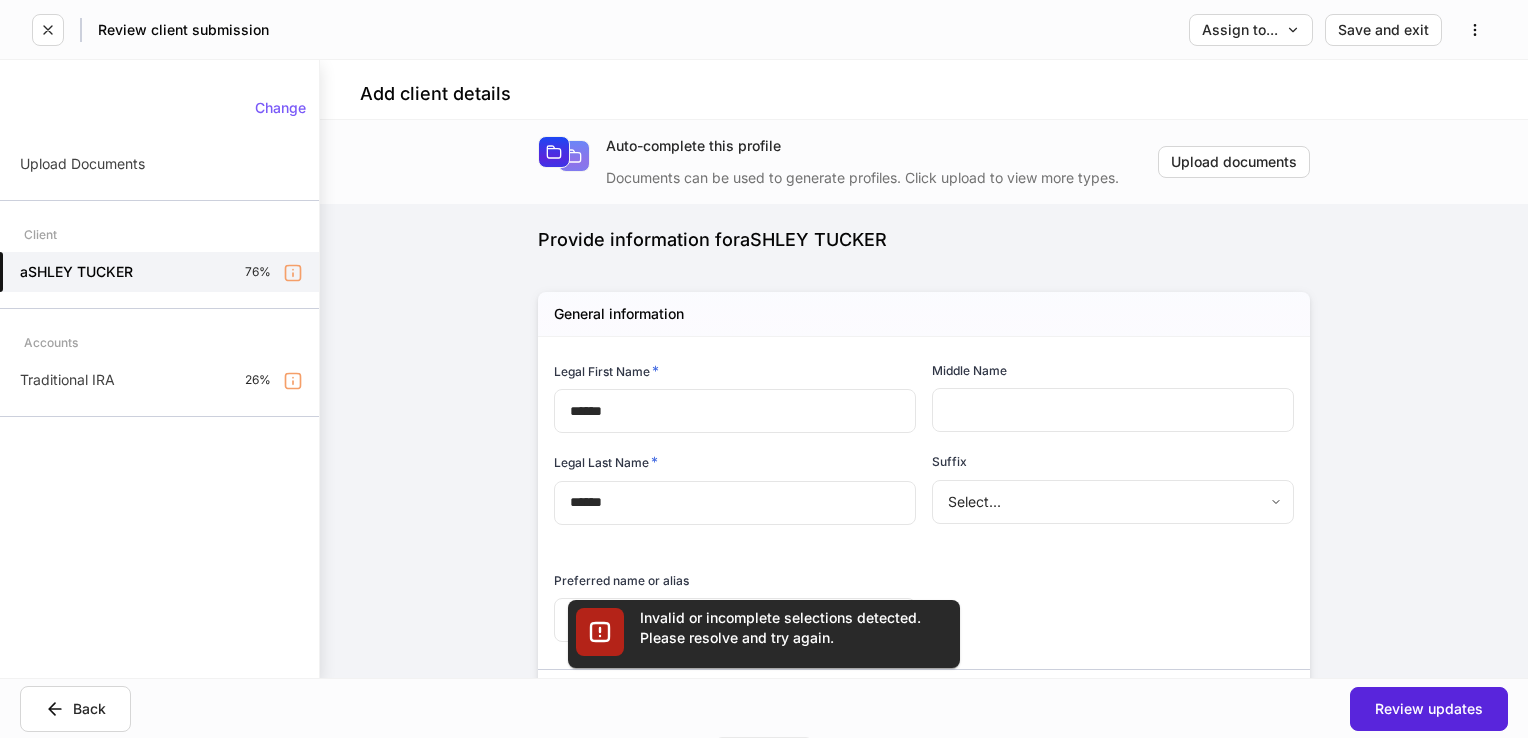 type on "**********" 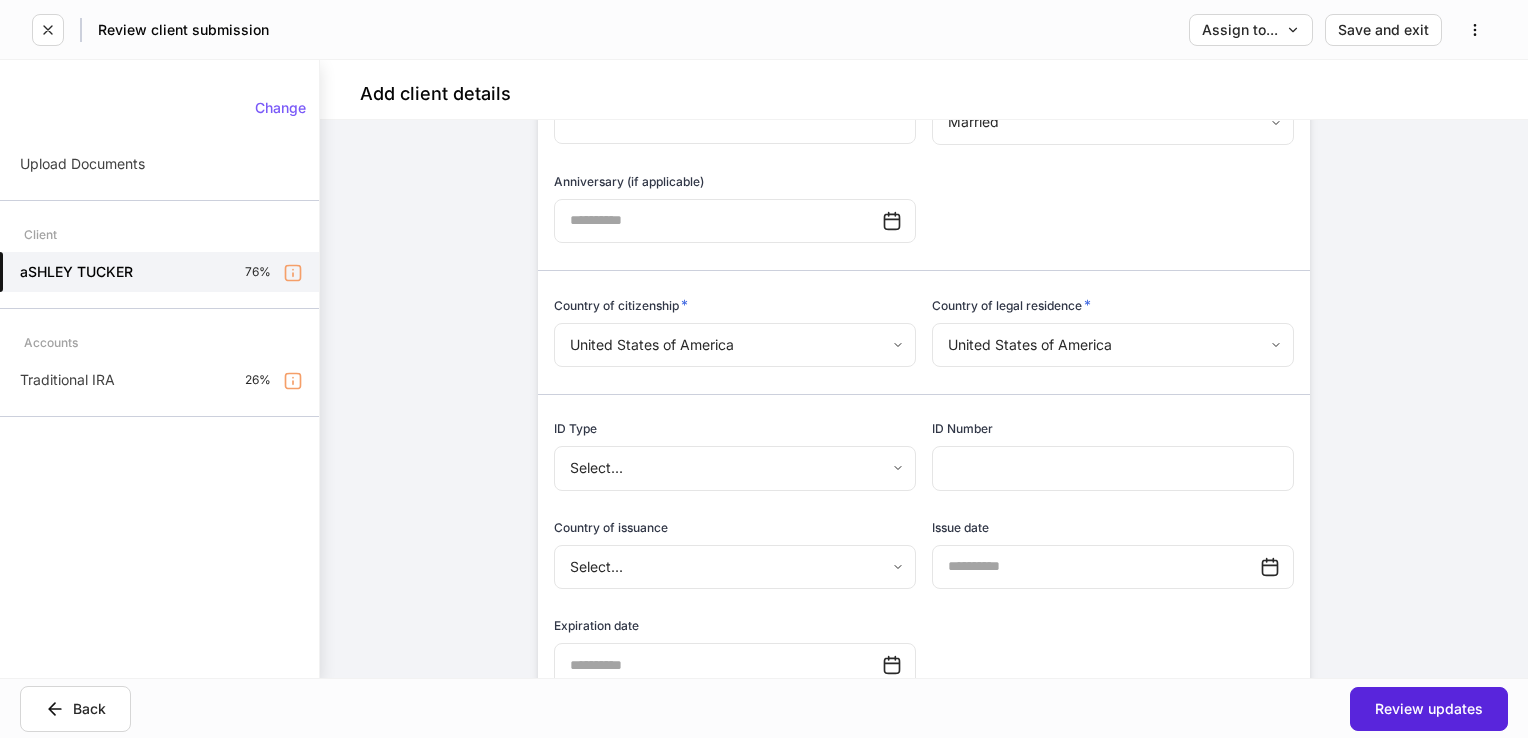 scroll, scrollTop: 846, scrollLeft: 0, axis: vertical 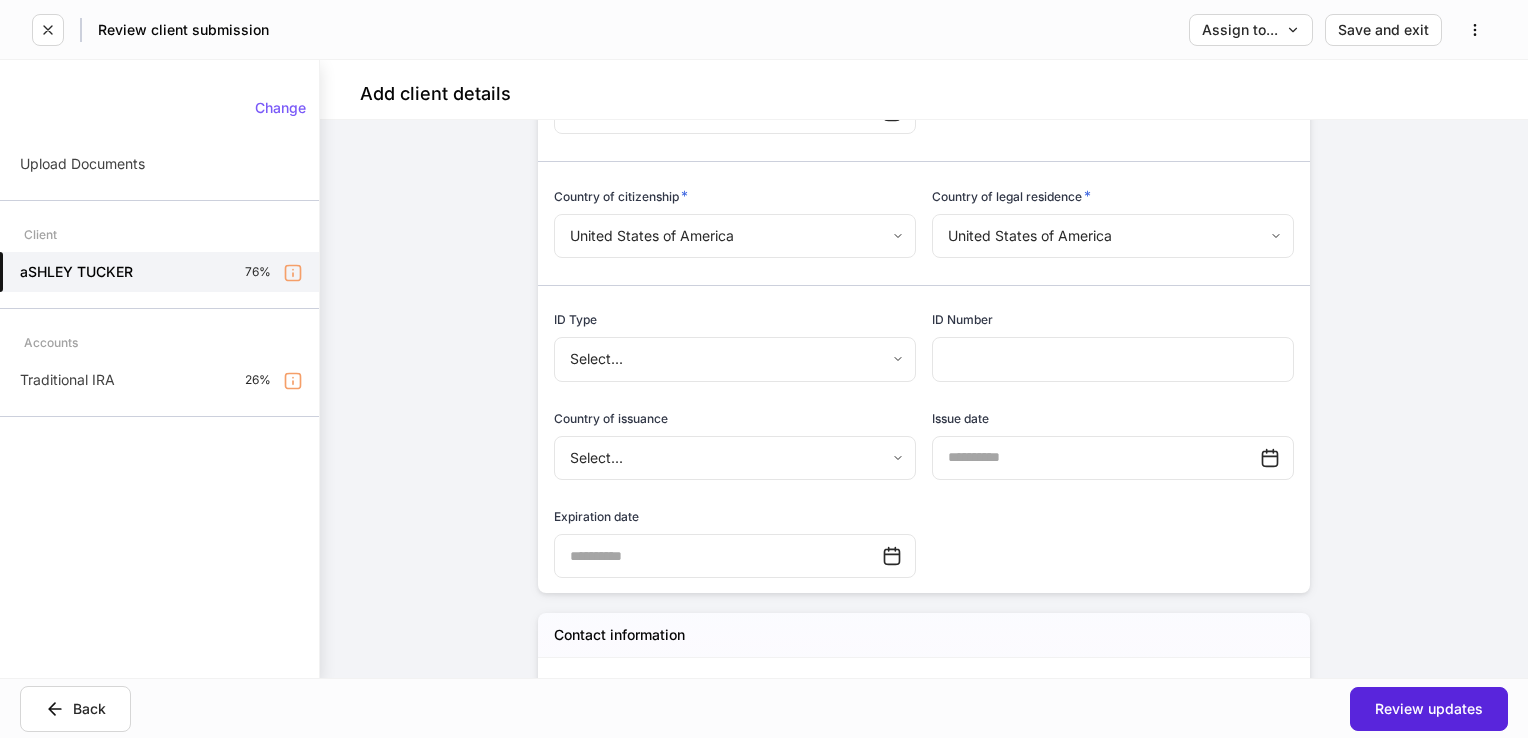 click on "Review client submission Assign to... Save and exit Add client details Auto-complete this profile Documents can be used to generate profiles. Click upload to view more types. Upload documents Provide information for  [NAME] Please complete all internal-use only sections before sending to the client. We ask all fields not intended for the client to be filled so the profiles can begin syncing upon client completion. General information Legal First Name * ****** ​ Middle Name ​ Legal Last Name * ****** ​ Suffix Select... ​ Preferred name or alias ​ Date of birth * ​ Please provide an answer. Social security number * **** show ​ Please provide an answer. Mother's maiden name ​ Marital status * Married ******* ​ Anniversary (if applicable) ​ Country of citizenship * United States of America * ​ Country of legal residence * United States of America * ​ ID Type Select... ​ ID Number ​ Country of issuance Select... ​ Issue date ​ Expiration date ​ Email * [EMAIL] ​ Other" at bounding box center (764, 369) 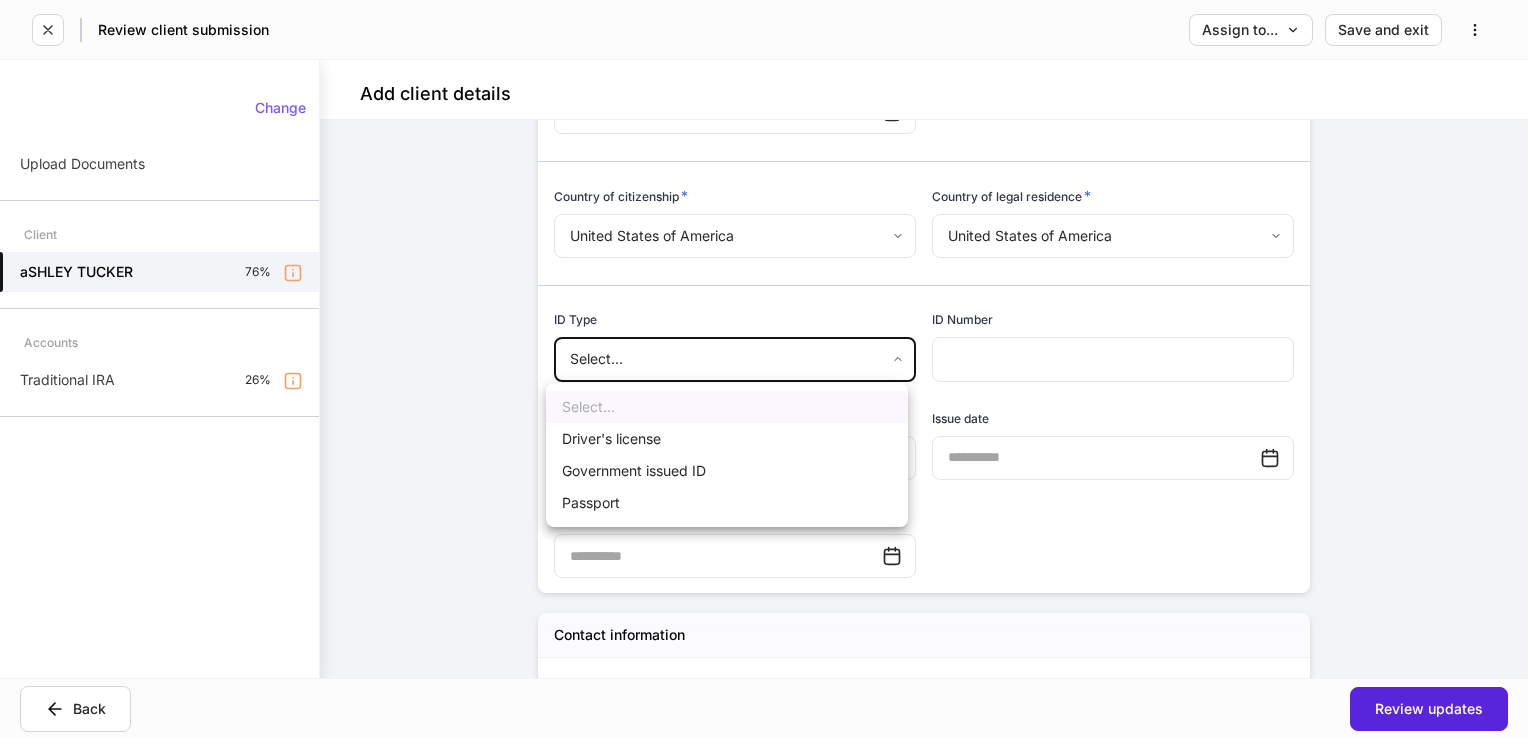click at bounding box center [764, 369] 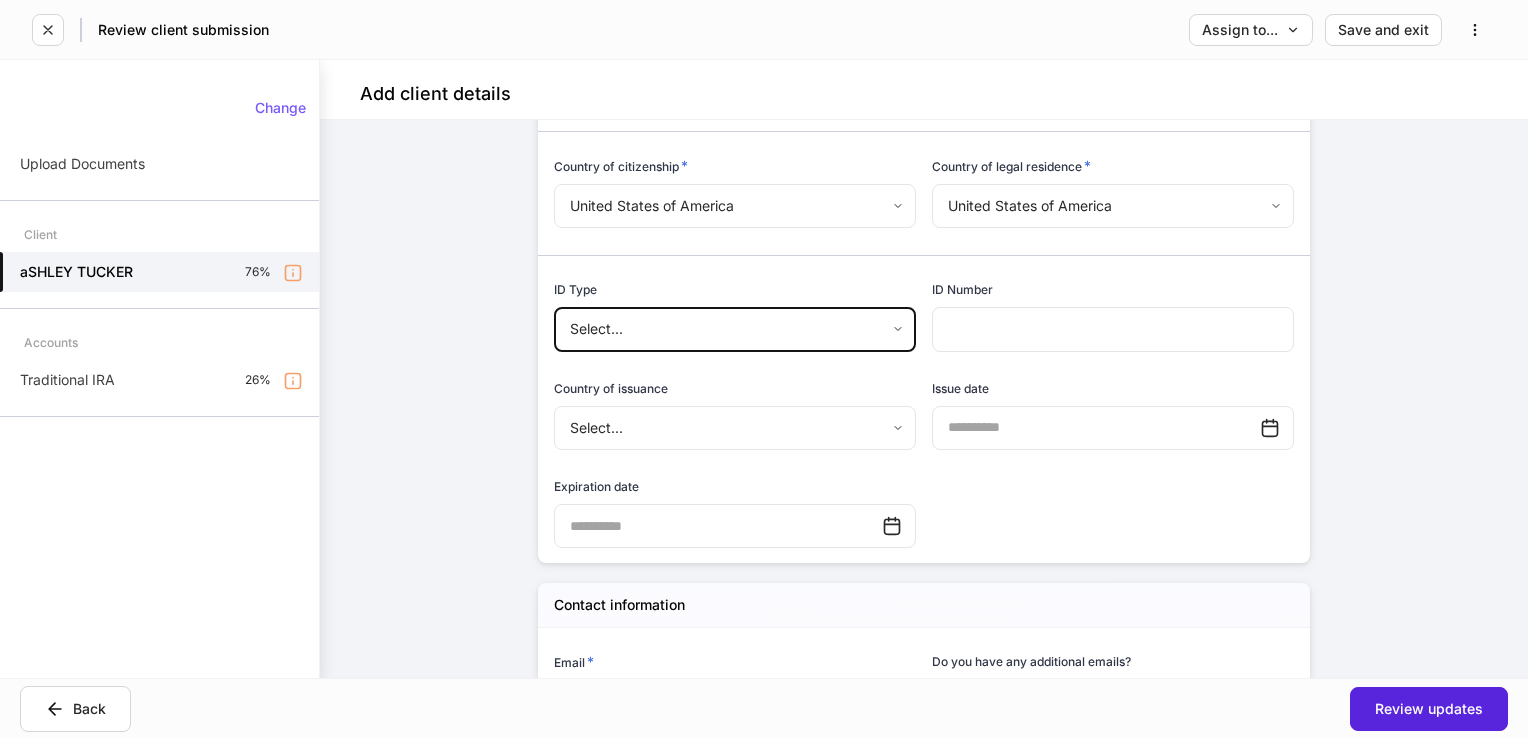 scroll, scrollTop: 846, scrollLeft: 0, axis: vertical 